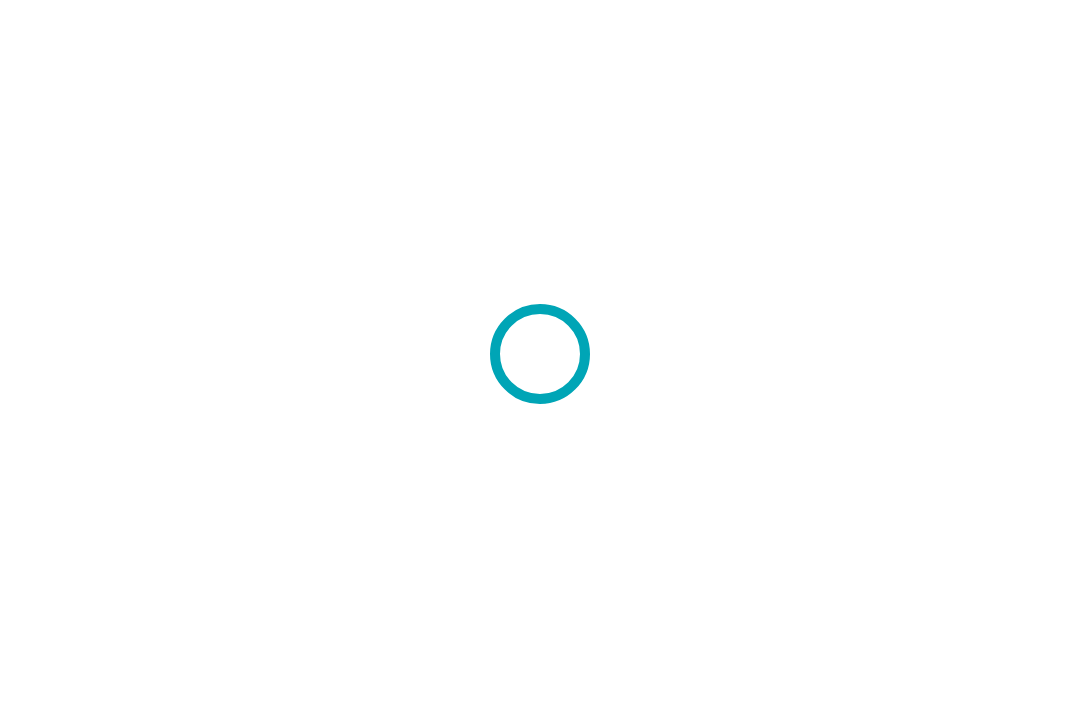 scroll, scrollTop: 0, scrollLeft: 0, axis: both 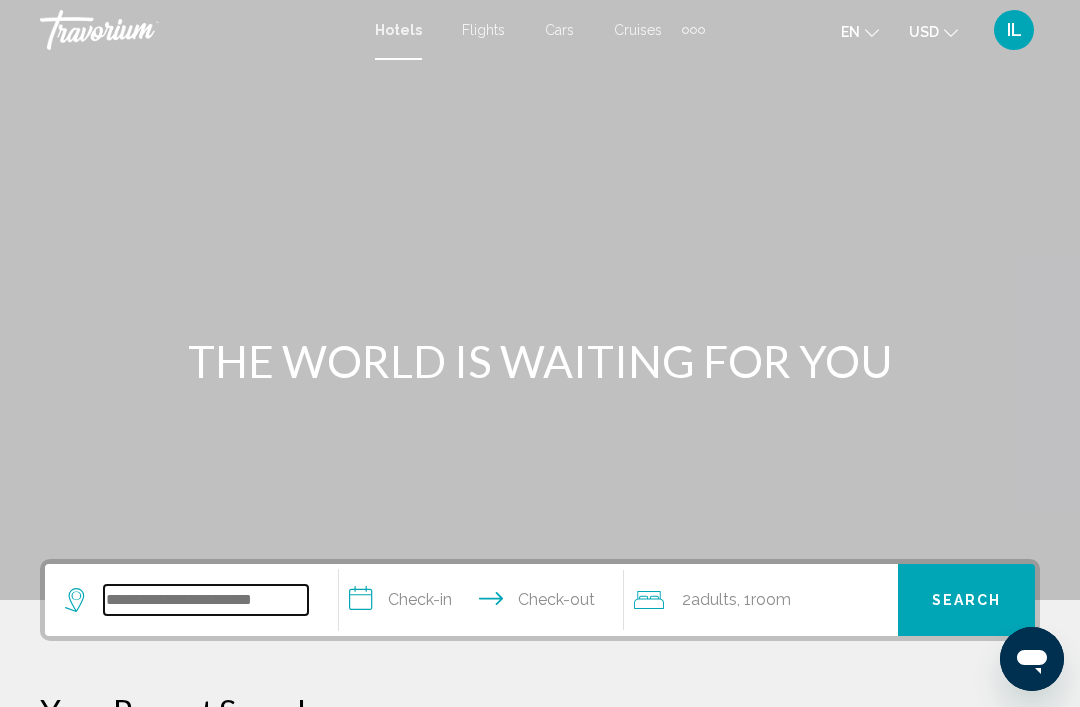 click at bounding box center [206, 600] 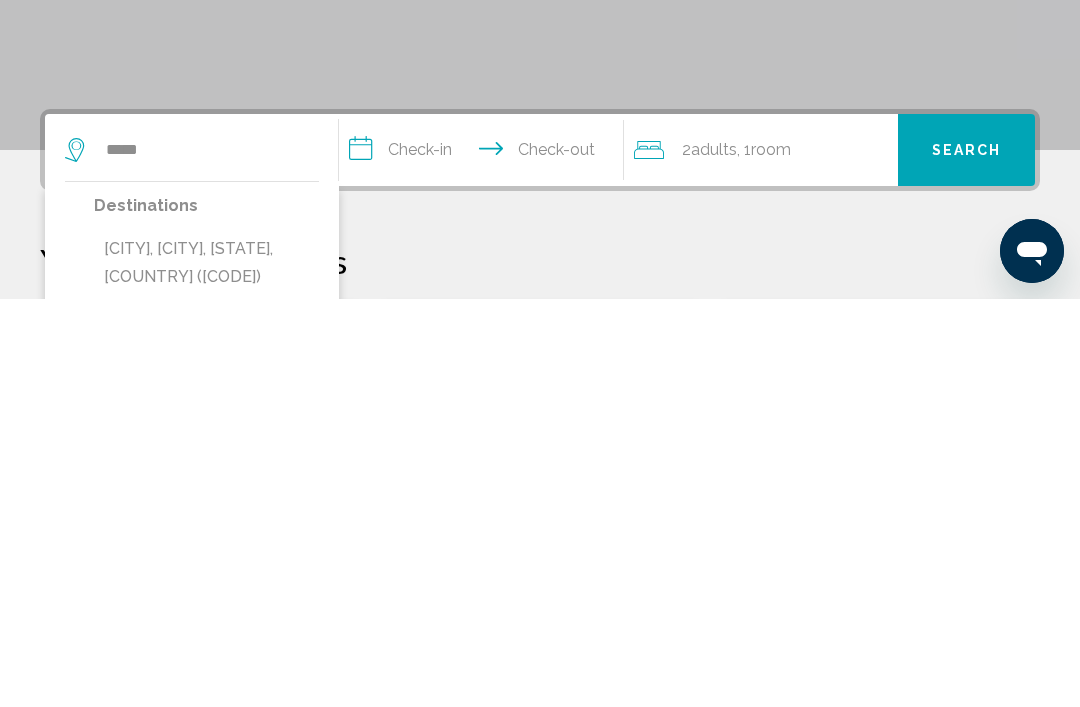 click on "[CITY], [CITY], [STATE], [COUNTRY] ([CODE])" at bounding box center (206, 671) 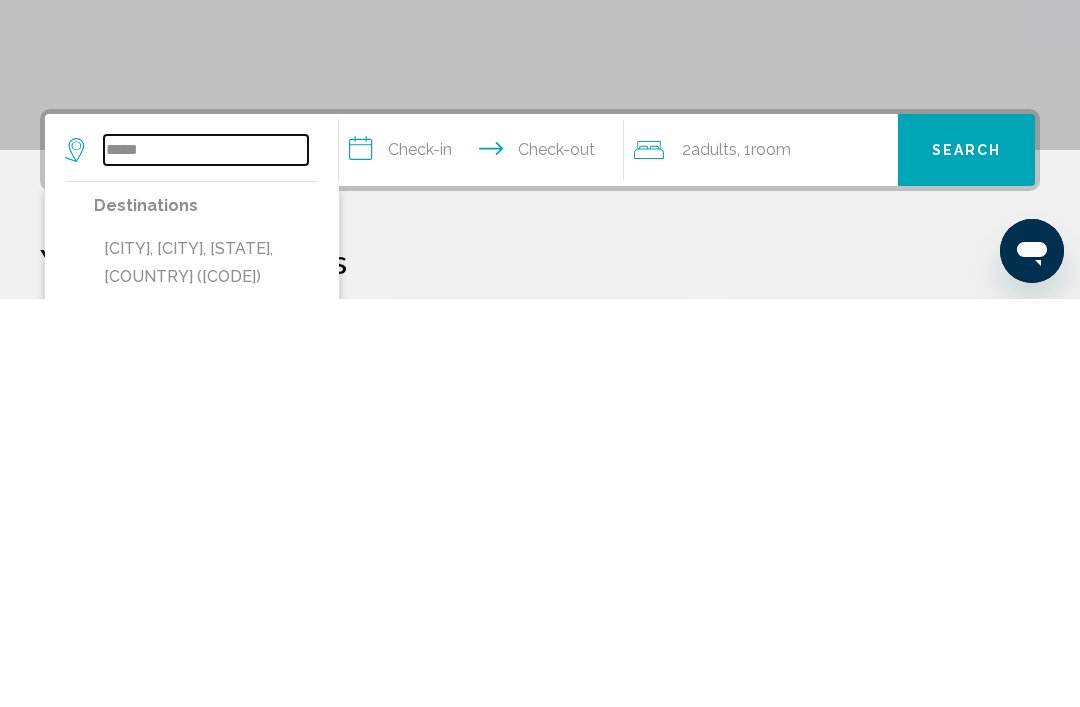 type on "**********" 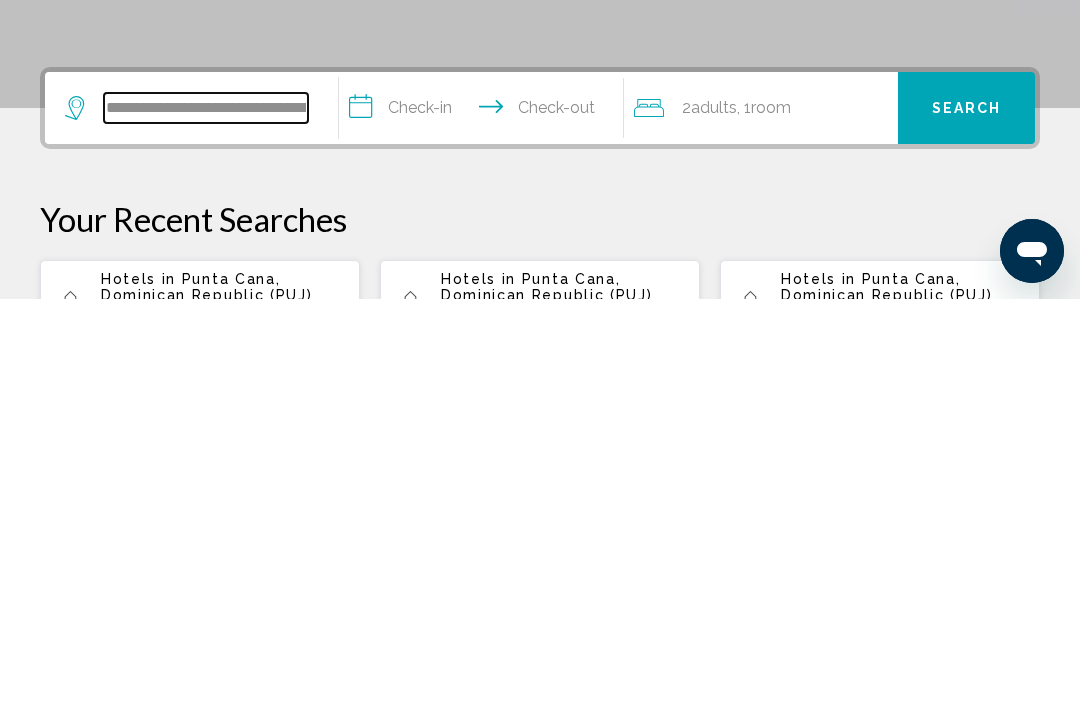 scroll, scrollTop: 86, scrollLeft: 0, axis: vertical 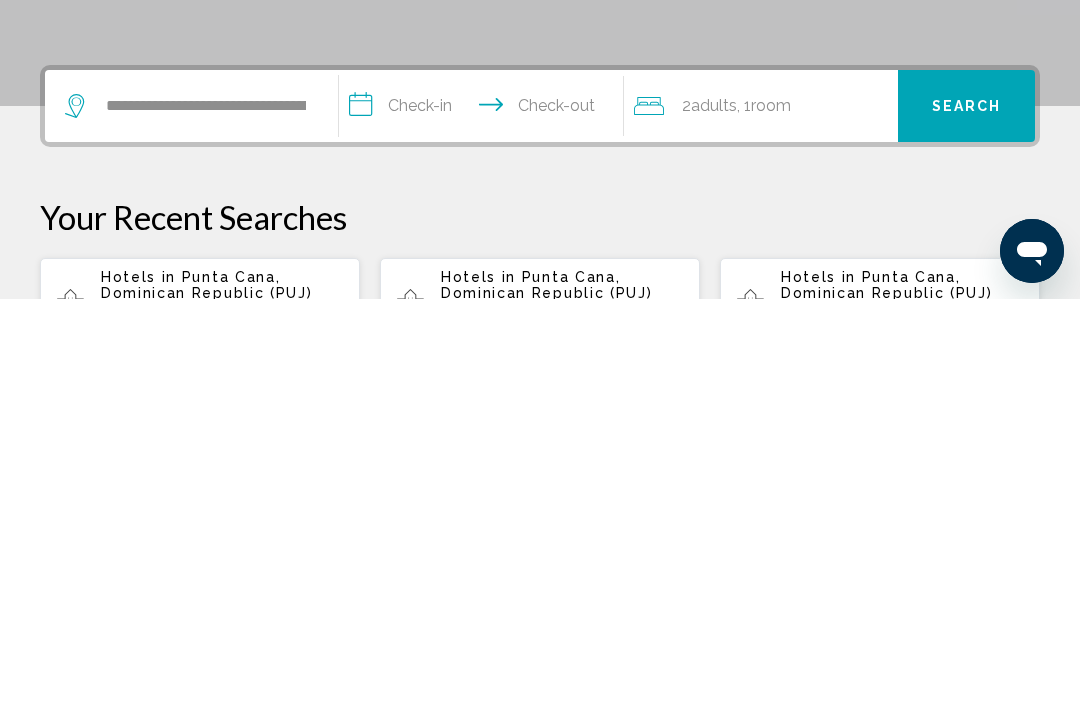 click on "**********" at bounding box center [485, 517] 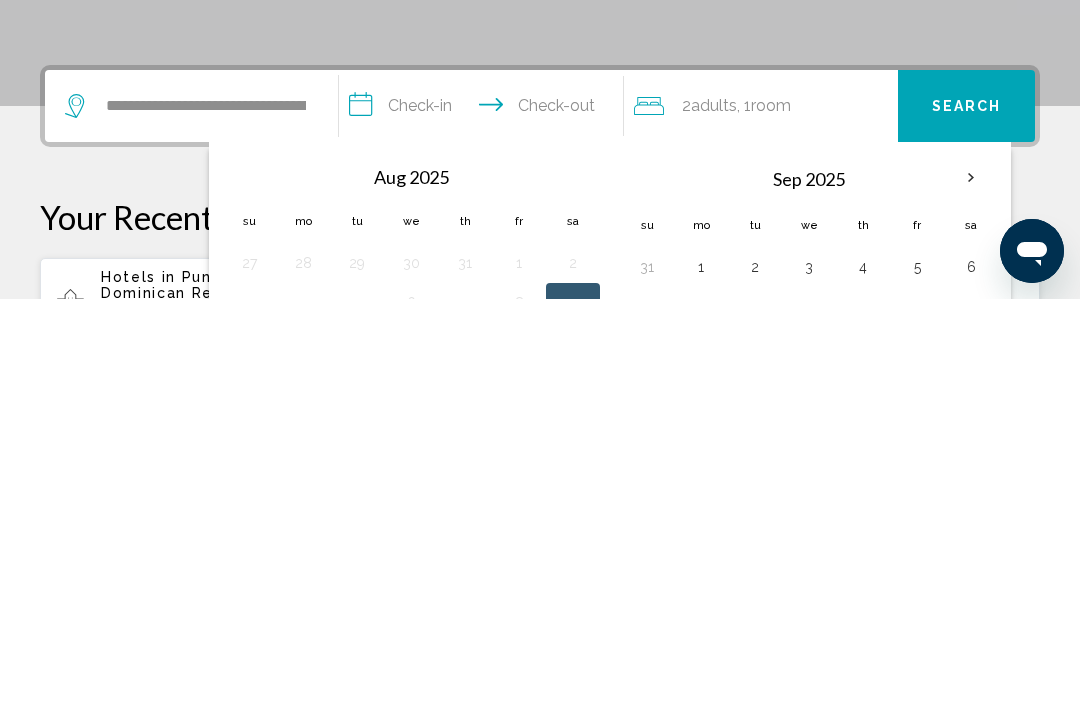 scroll, scrollTop: 494, scrollLeft: 0, axis: vertical 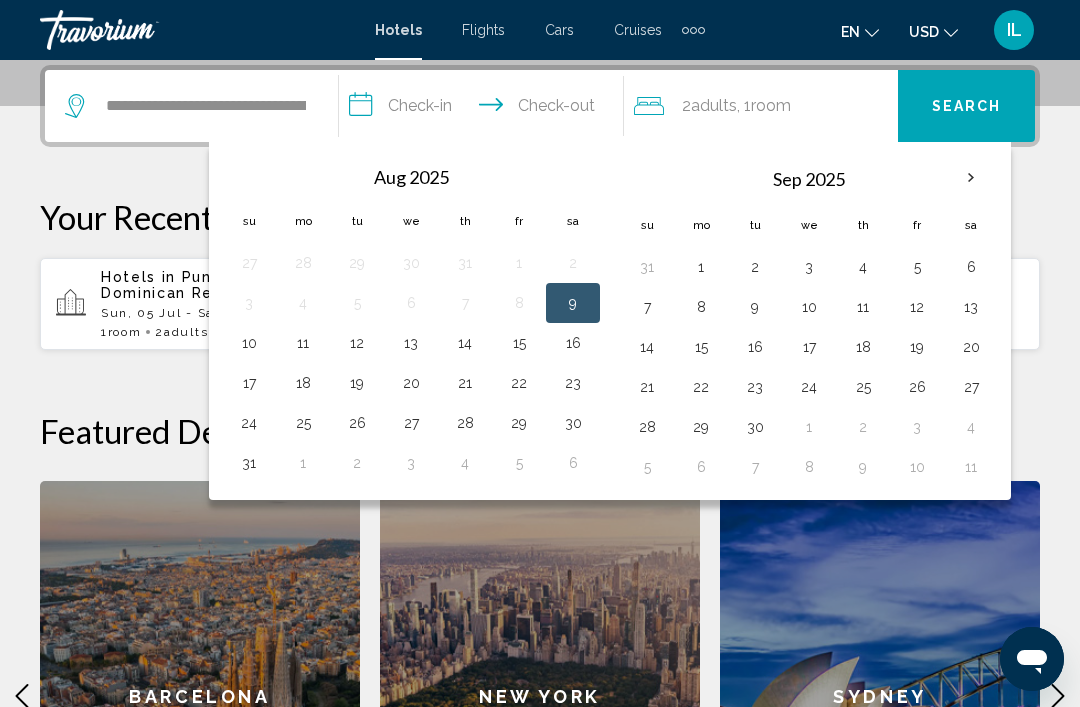 click on "23" at bounding box center (573, 383) 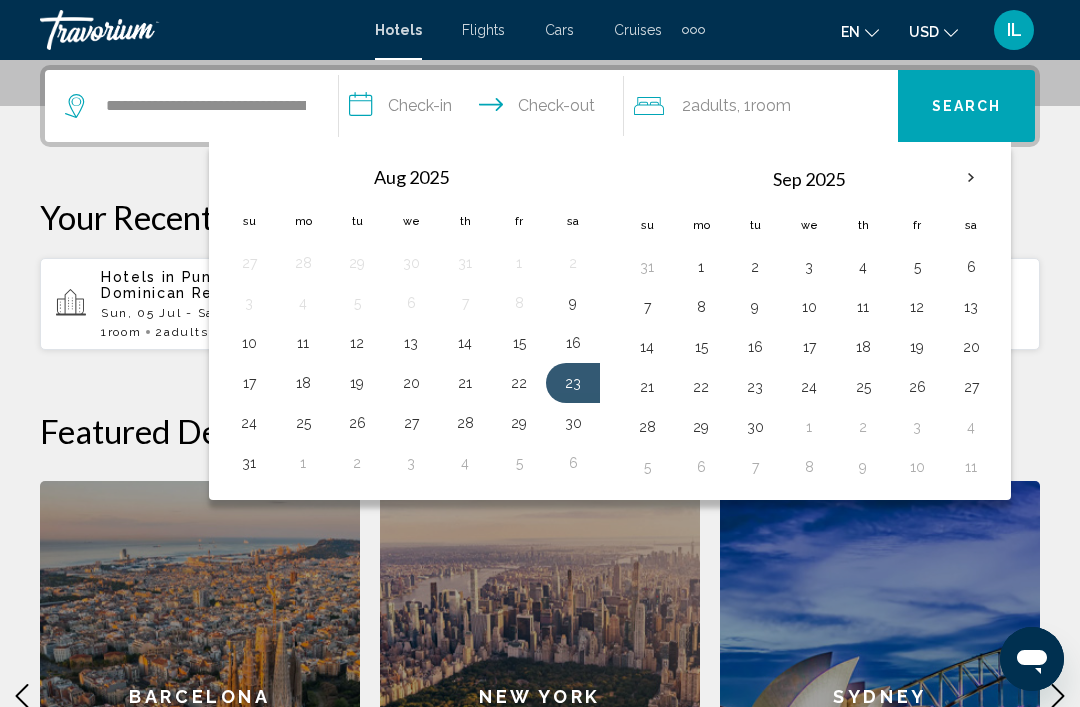 click on "22" at bounding box center (519, 383) 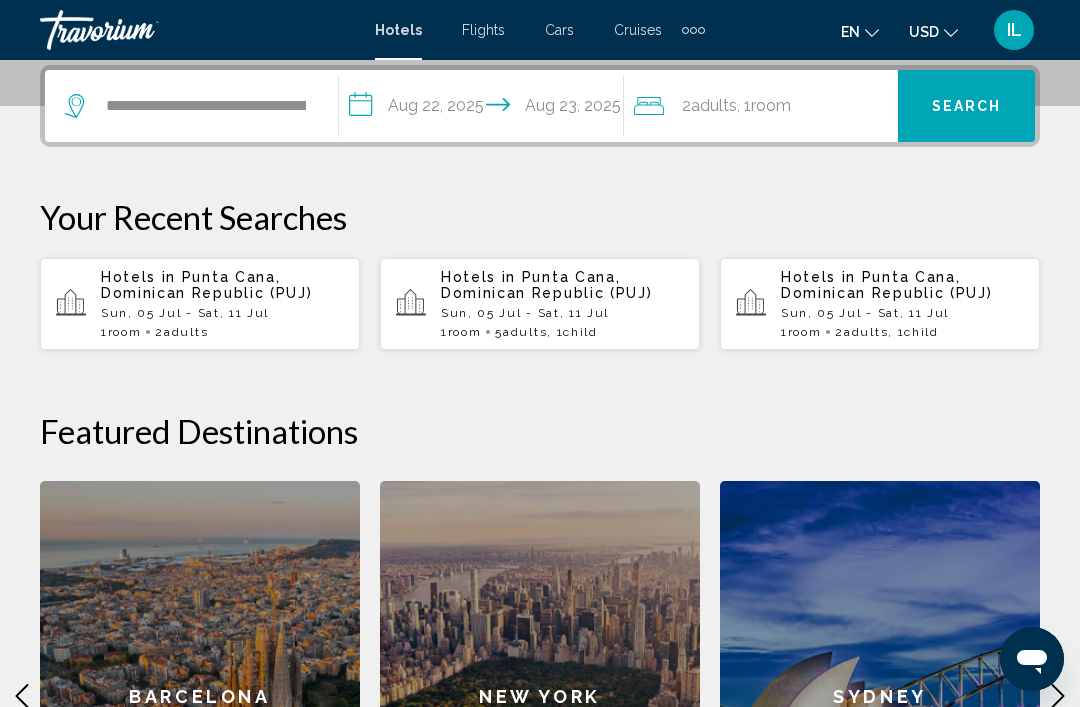 click on "**********" at bounding box center (485, 109) 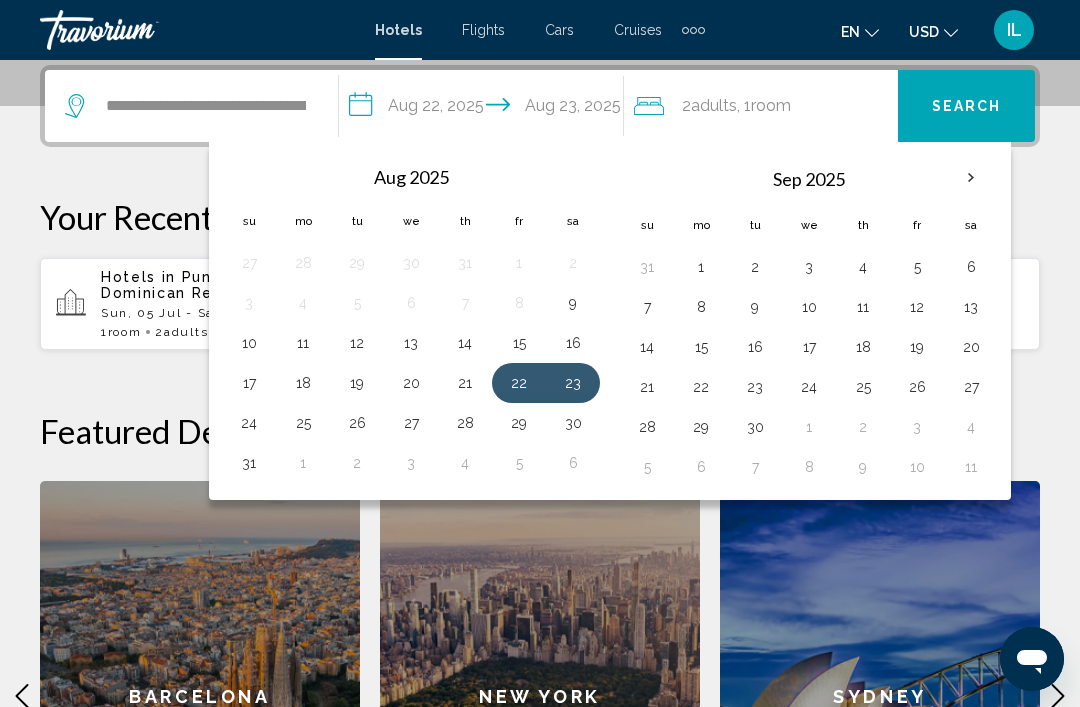 click on "24" at bounding box center [249, 423] 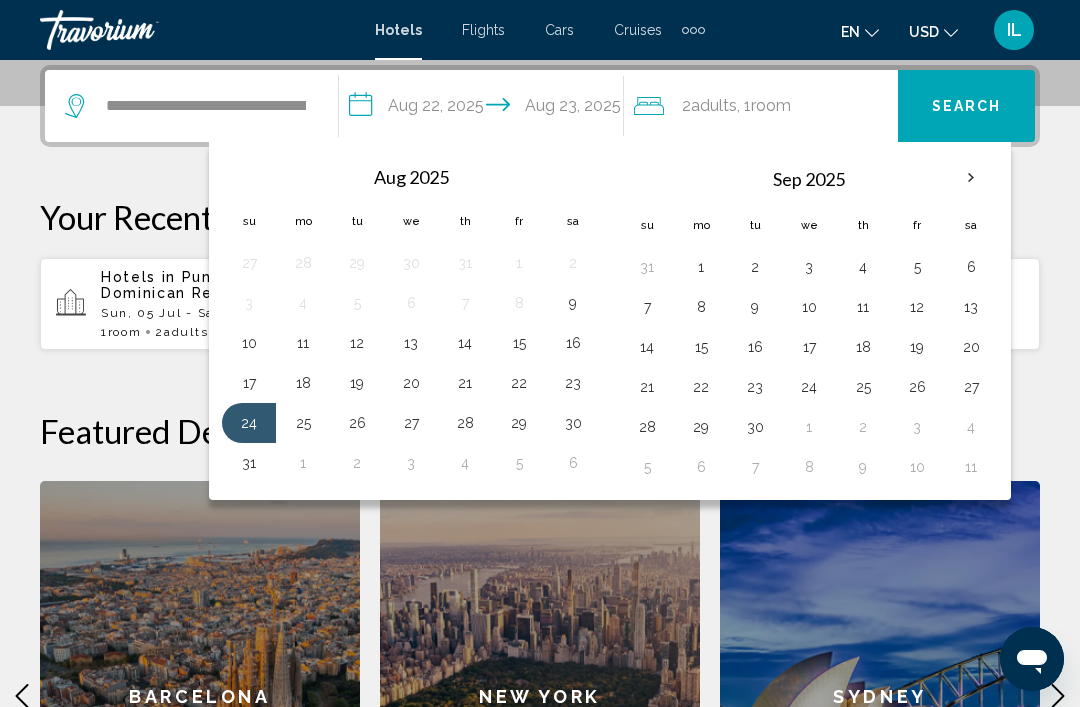 click on "Adults" 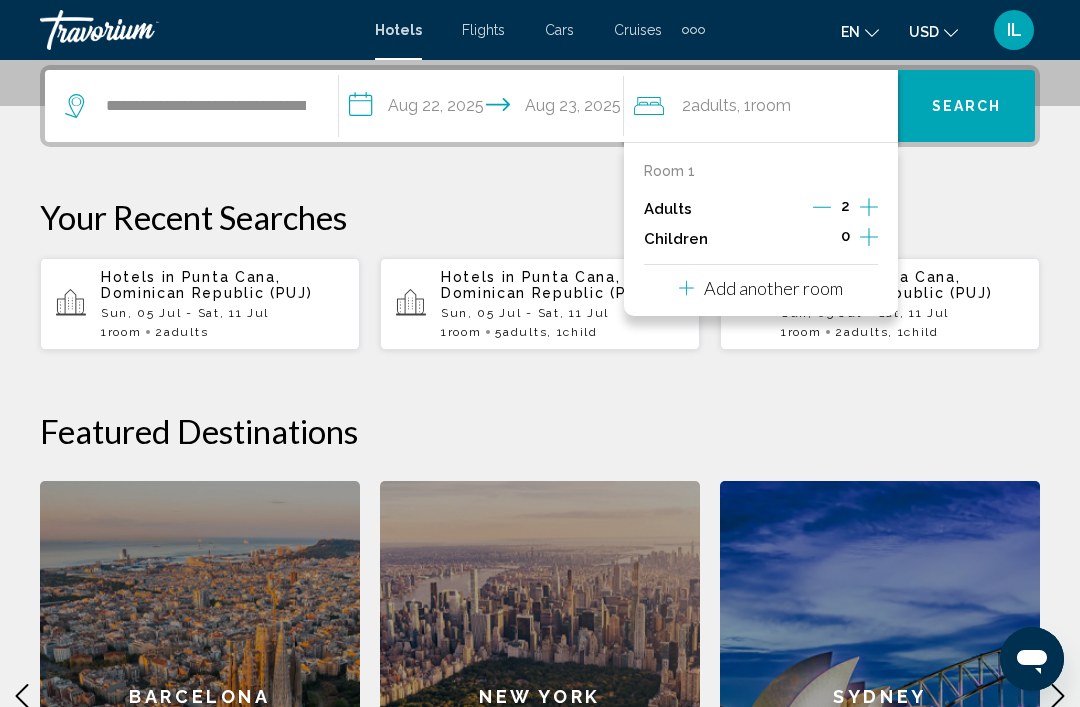 click 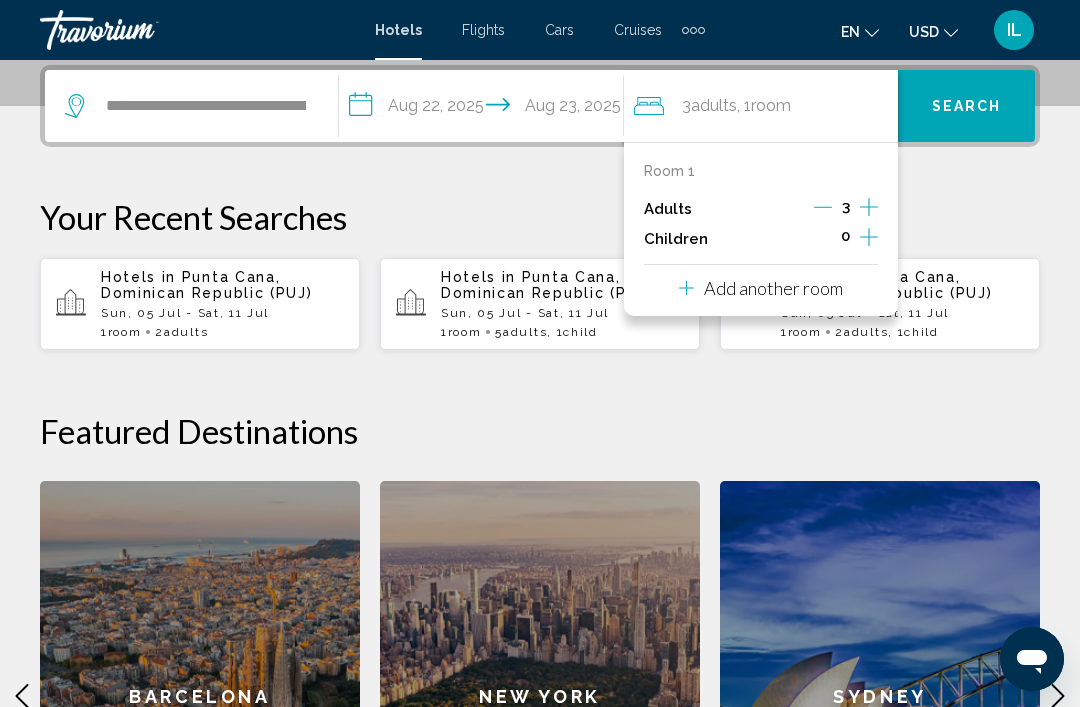 click 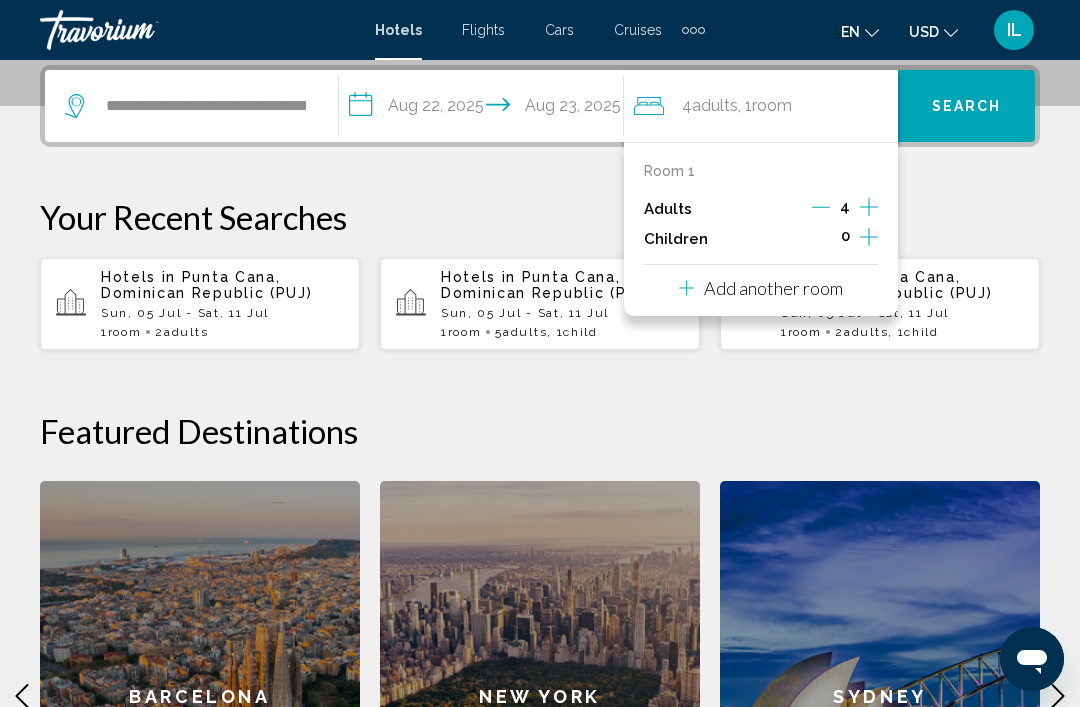 click 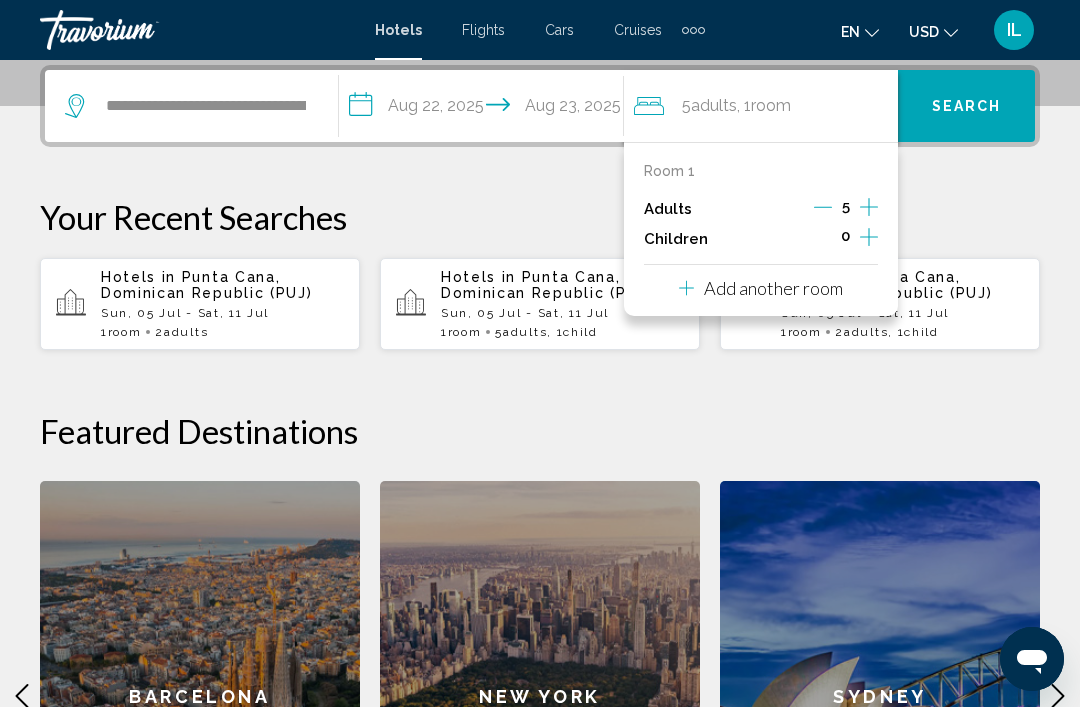 click 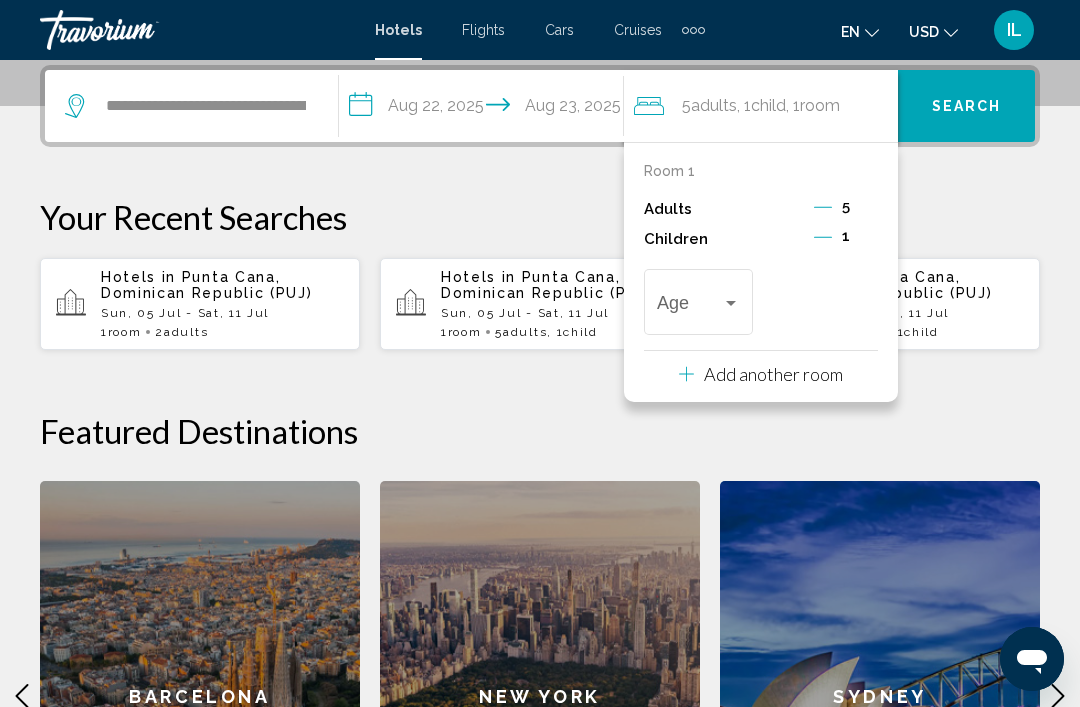 click at bounding box center [698, 307] 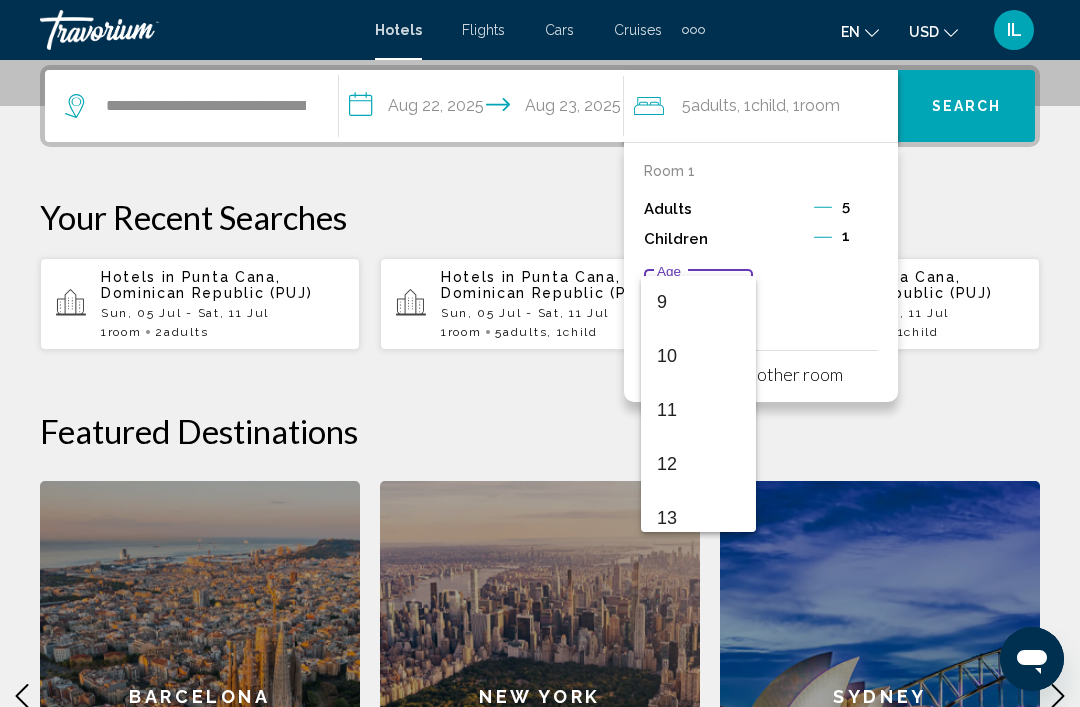 scroll, scrollTop: 465, scrollLeft: 0, axis: vertical 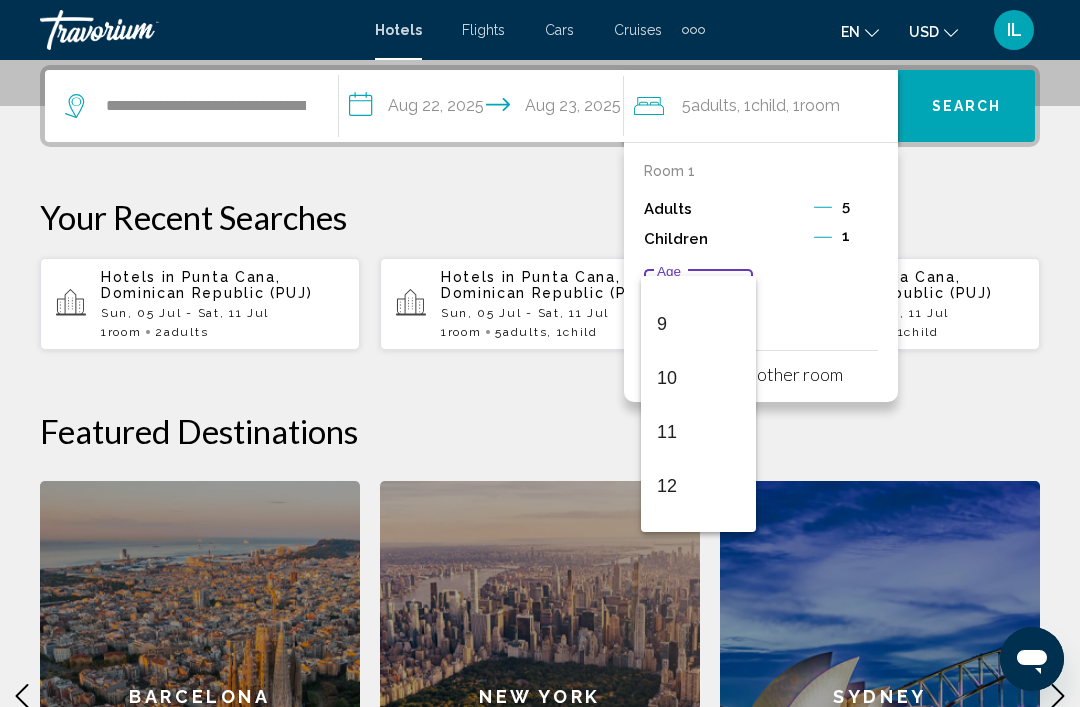 click at bounding box center [540, 353] 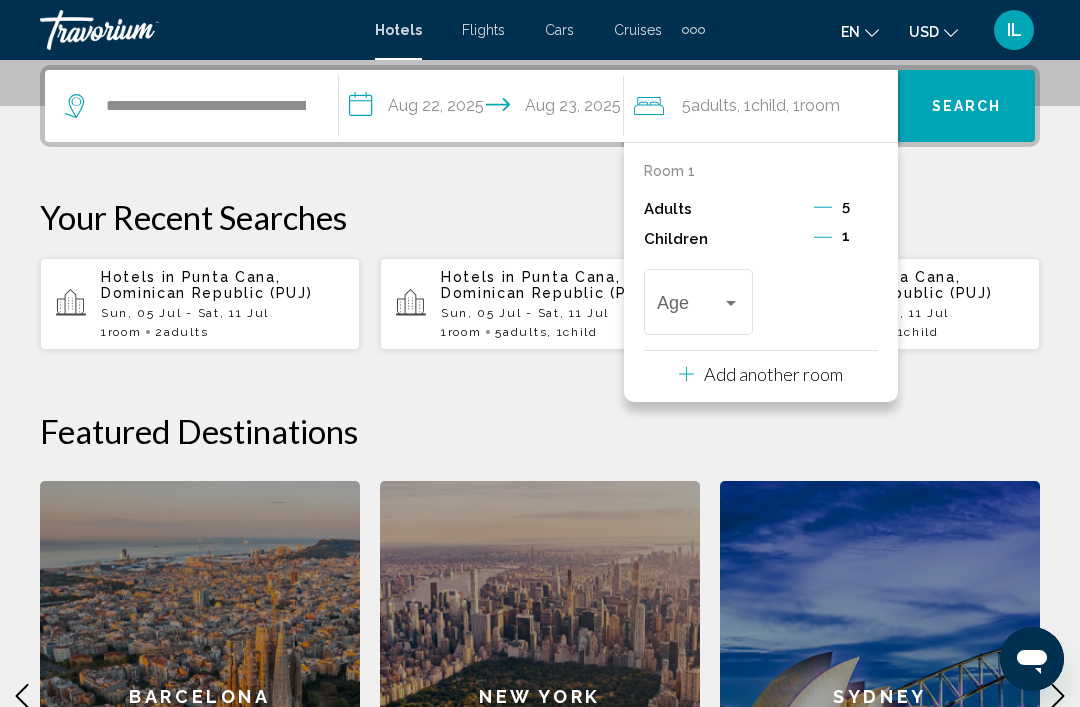 click 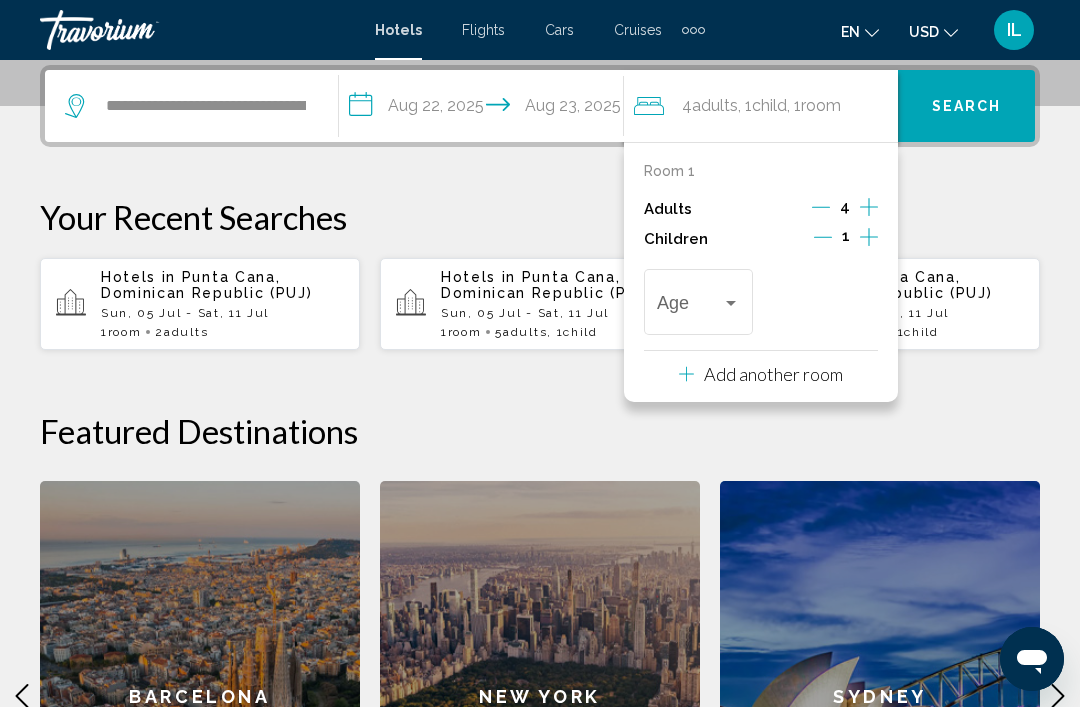 click 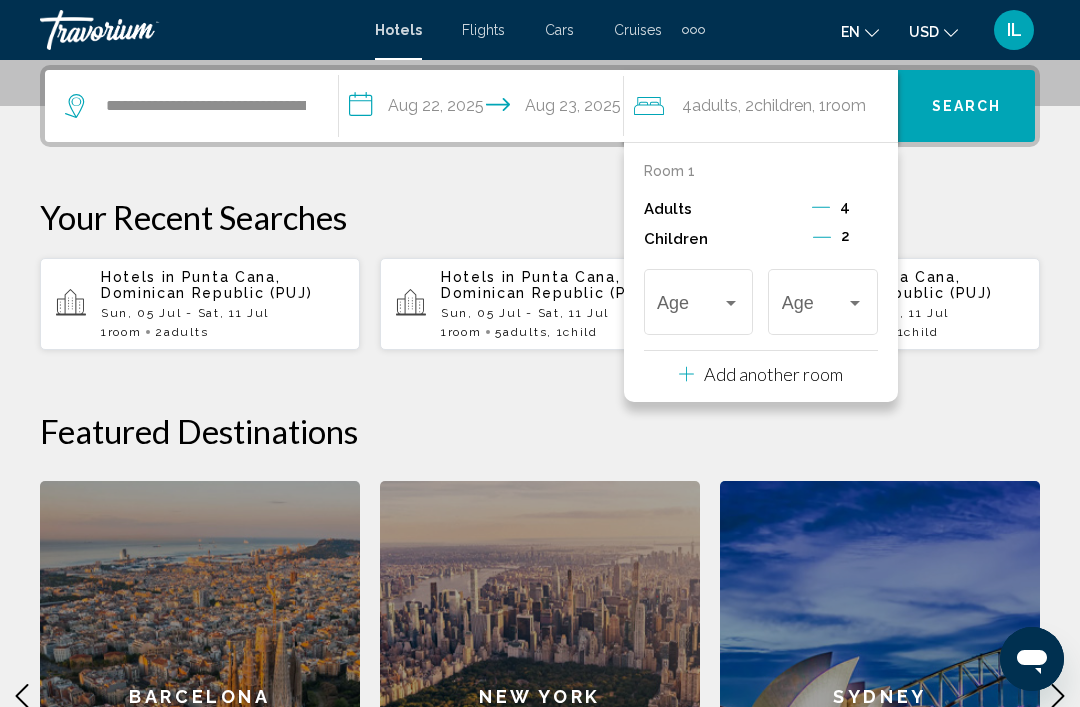 click at bounding box center (731, 303) 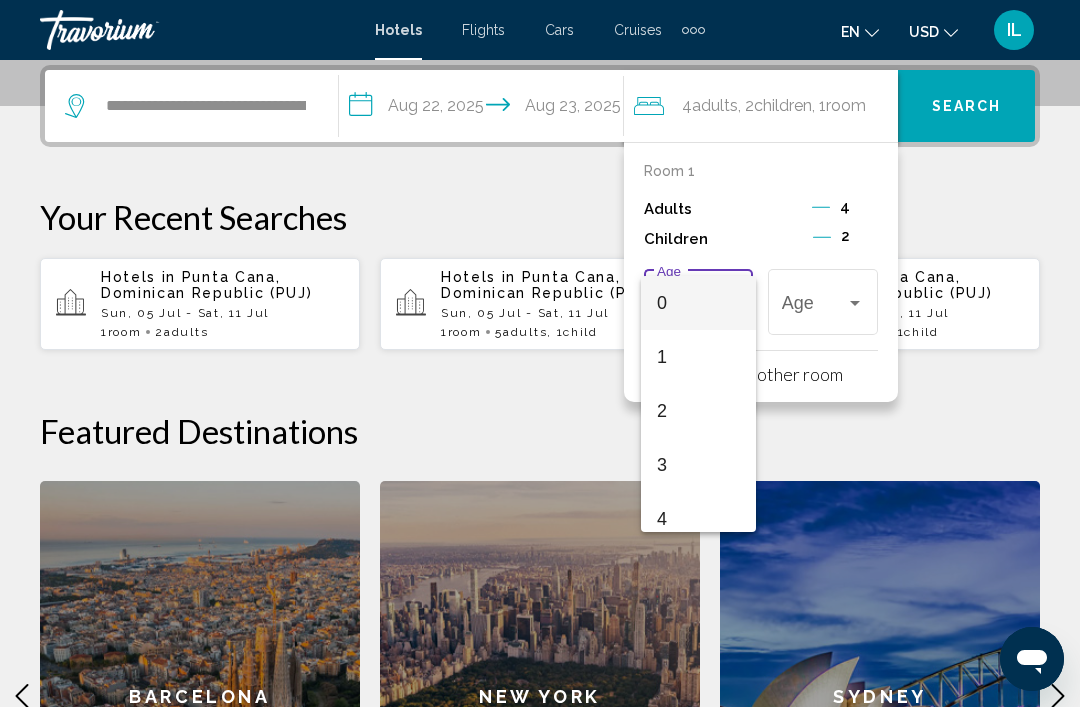 click on "0" at bounding box center (698, 303) 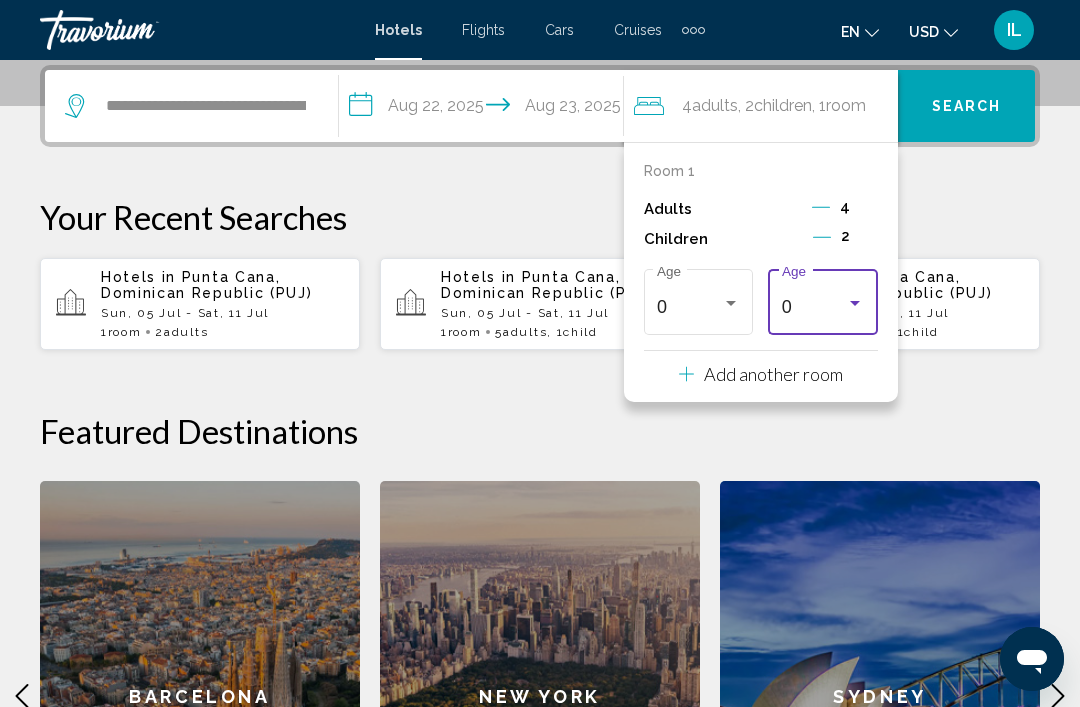 click at bounding box center [855, 303] 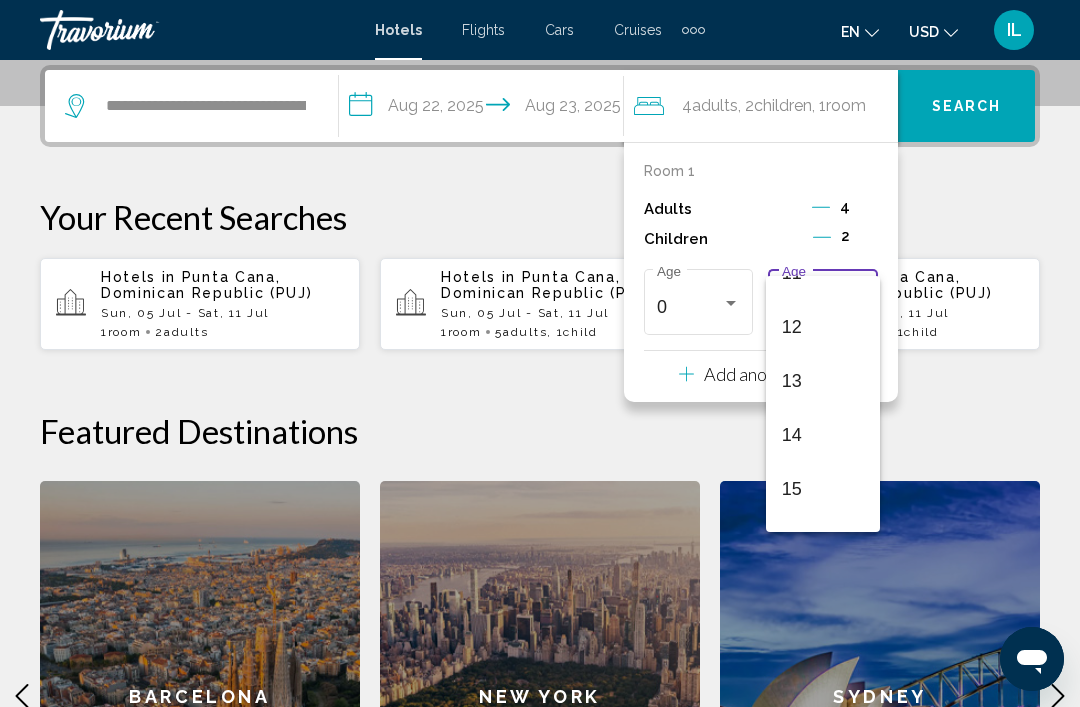 scroll, scrollTop: 619, scrollLeft: 0, axis: vertical 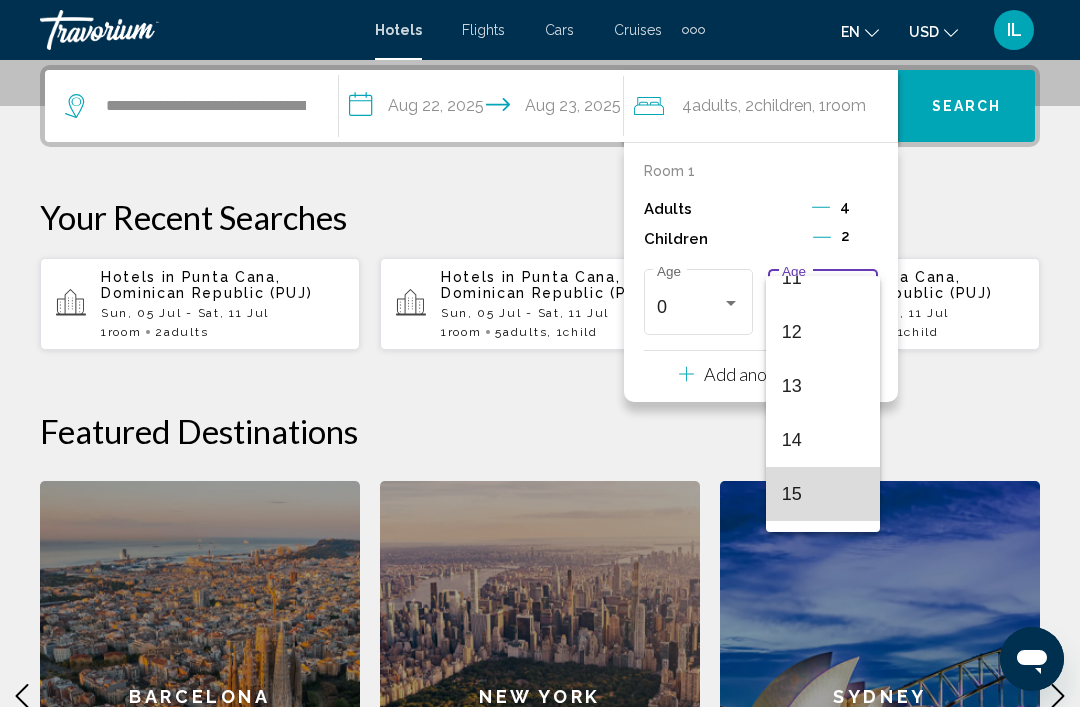 click on "15" at bounding box center (823, 494) 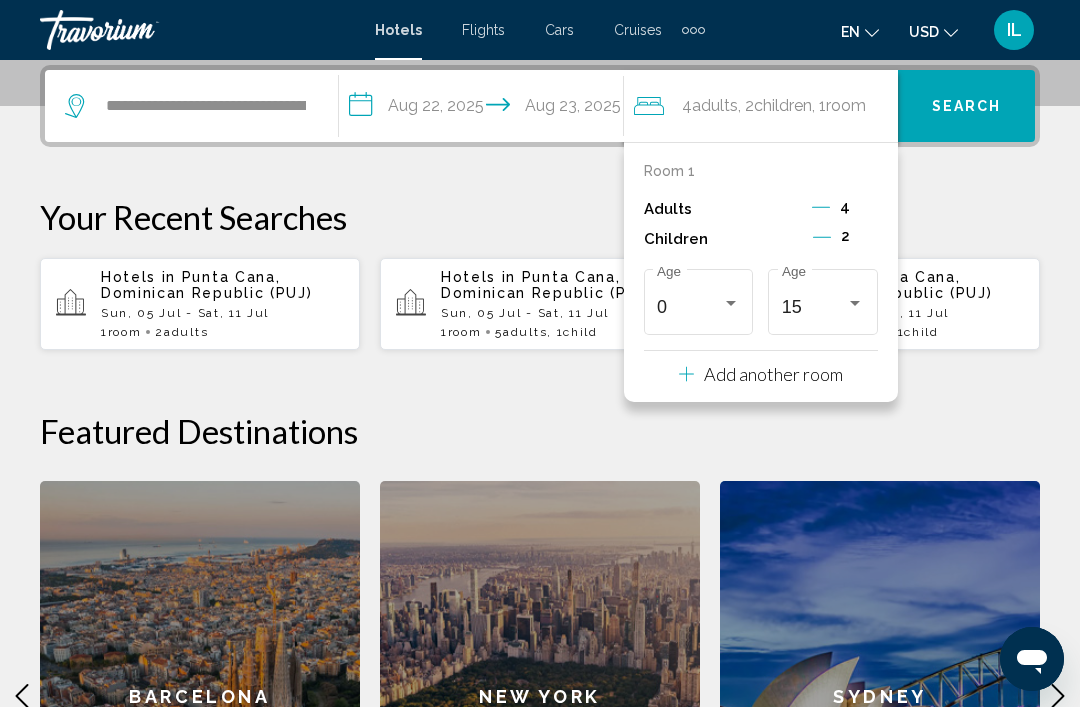 click on "4" at bounding box center [845, 206] 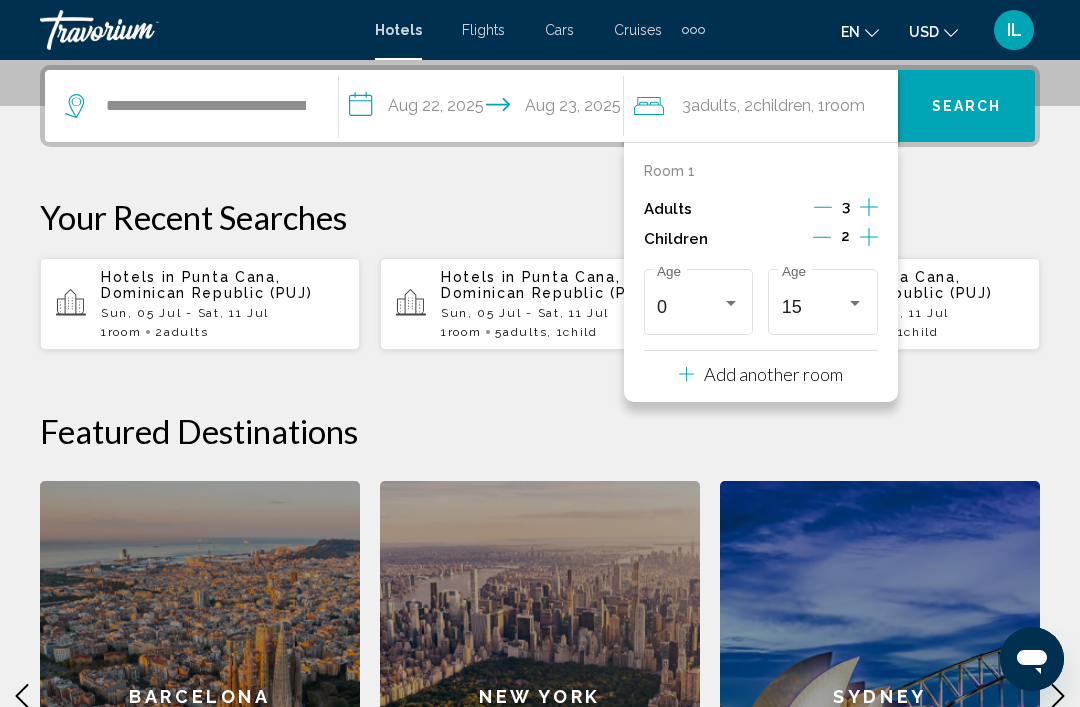 click 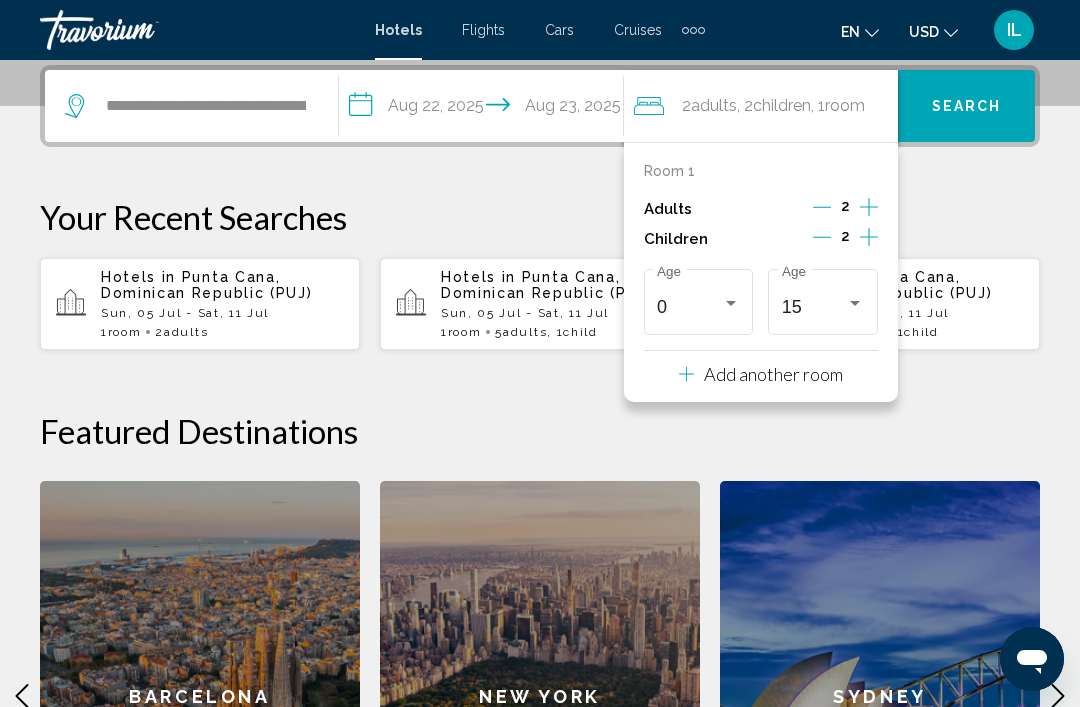 click 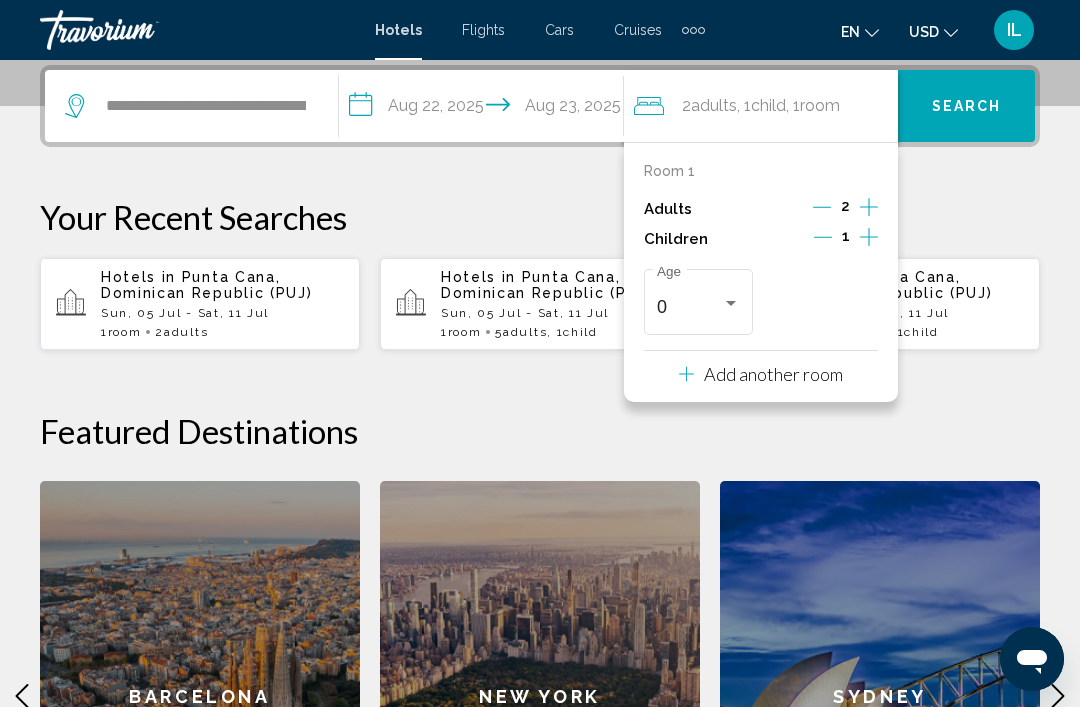 click on "0" at bounding box center [698, 307] 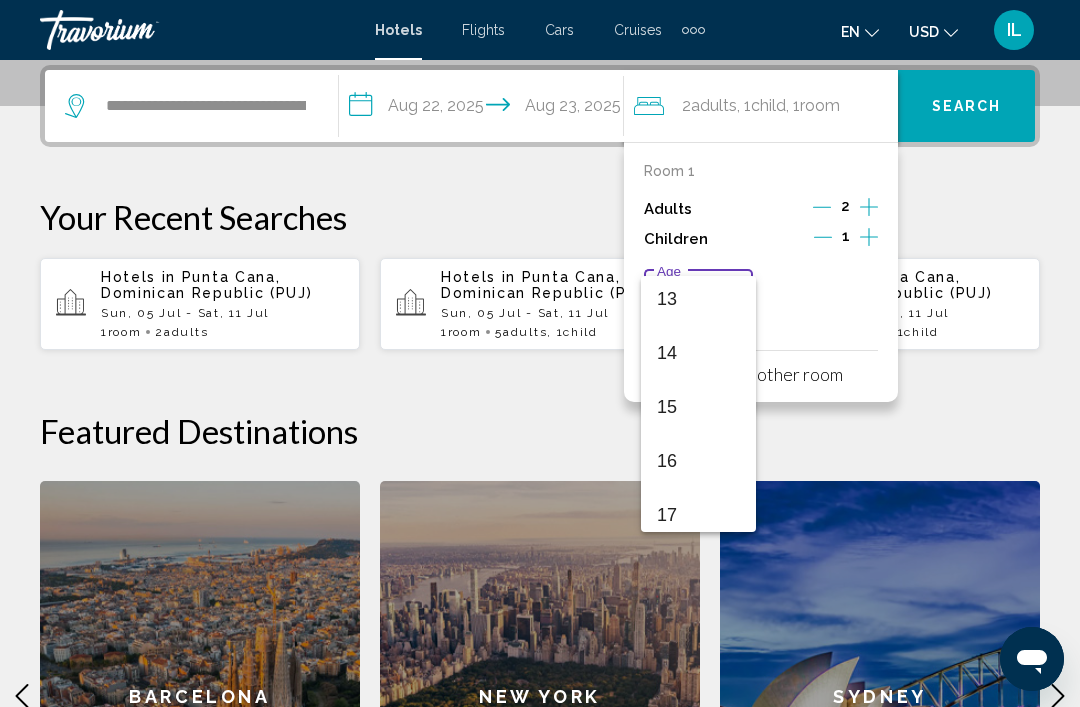 scroll, scrollTop: 686, scrollLeft: 0, axis: vertical 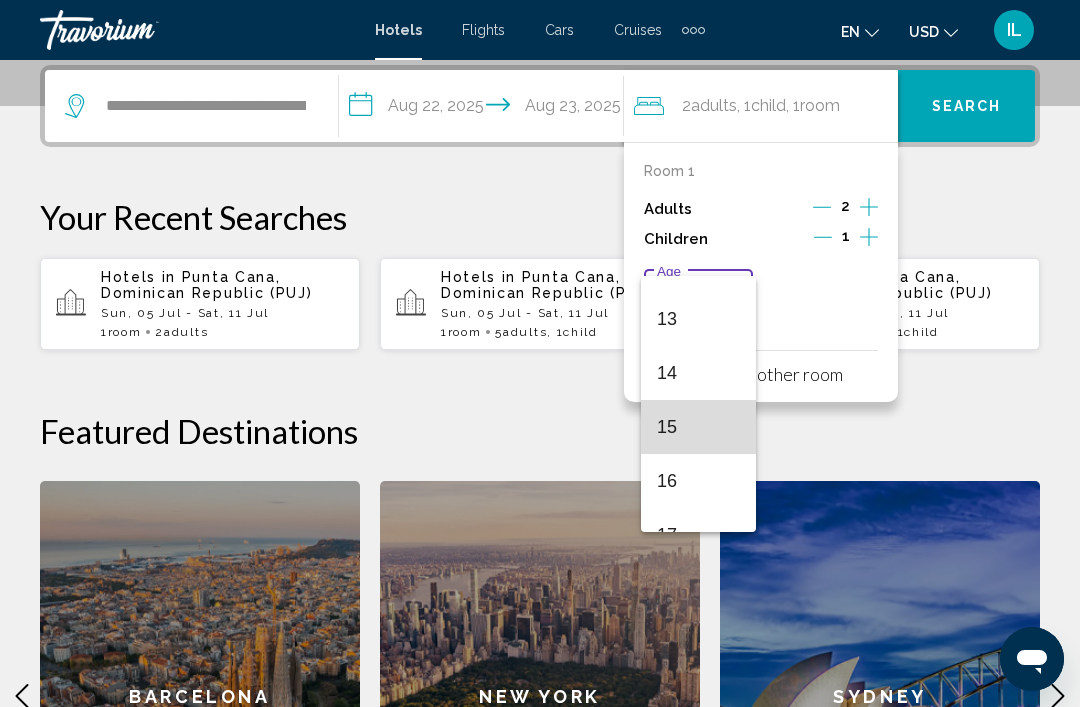 click on "15" at bounding box center [698, 427] 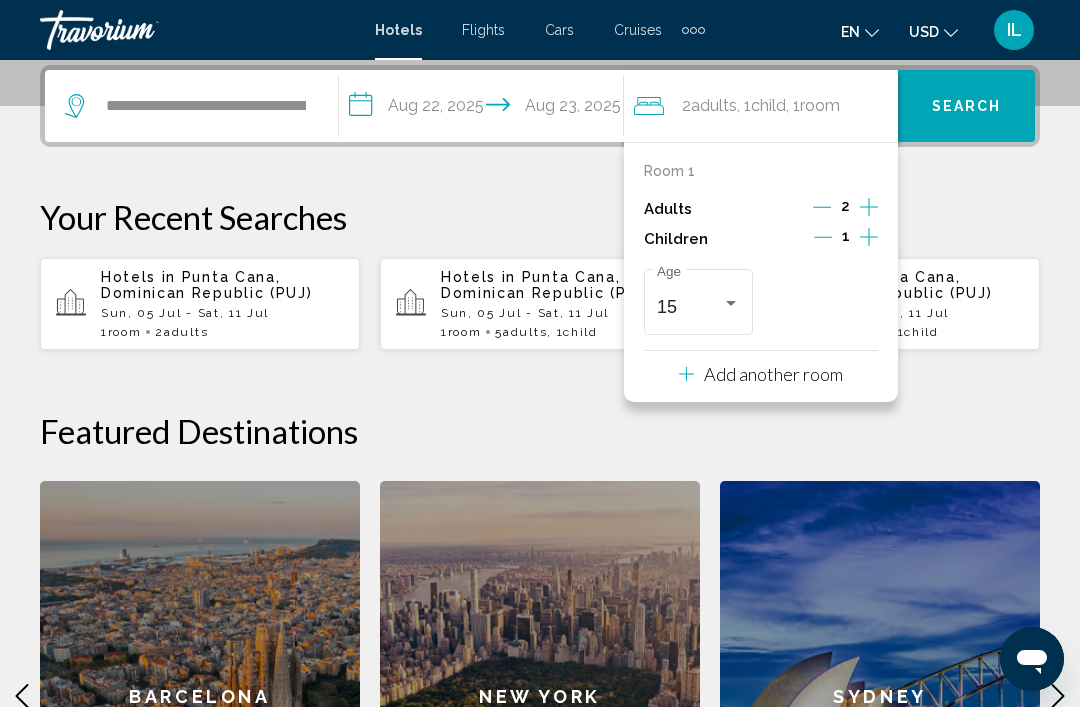 click on "Search" at bounding box center (967, 107) 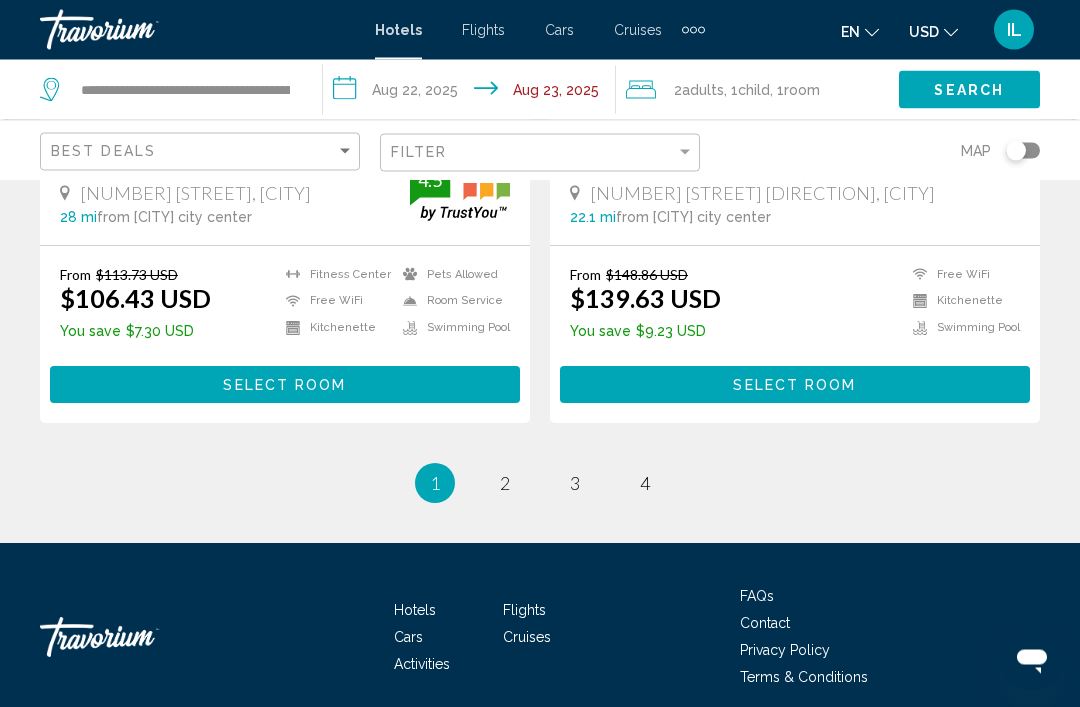 scroll, scrollTop: 4159, scrollLeft: 0, axis: vertical 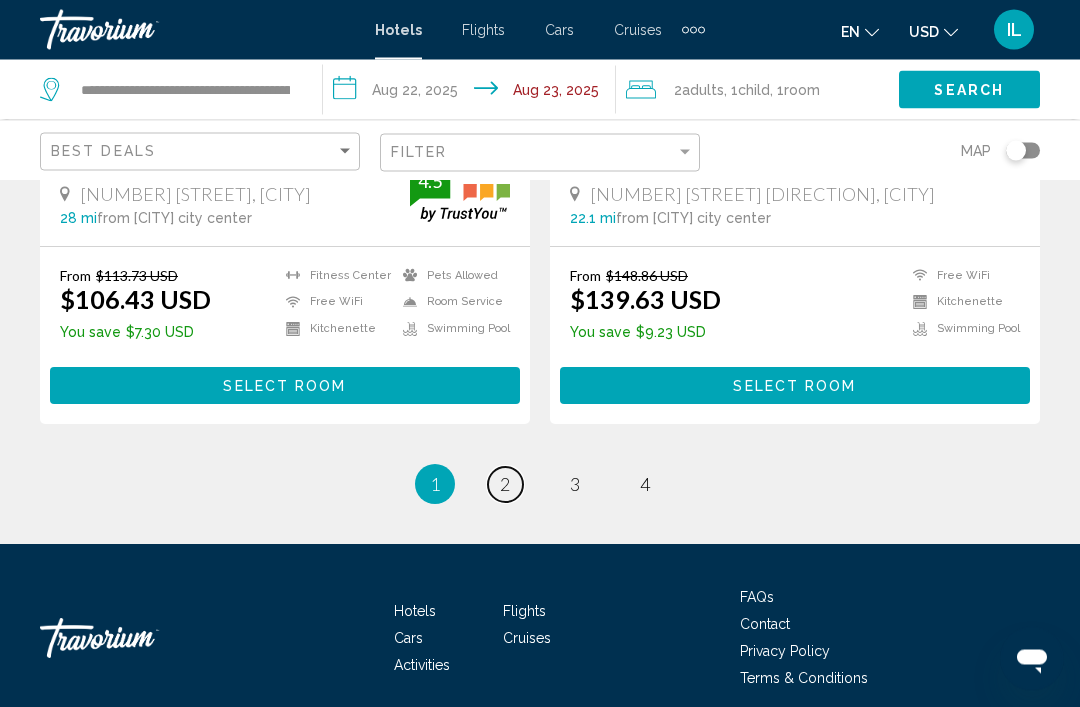 click on "2" at bounding box center (505, 485) 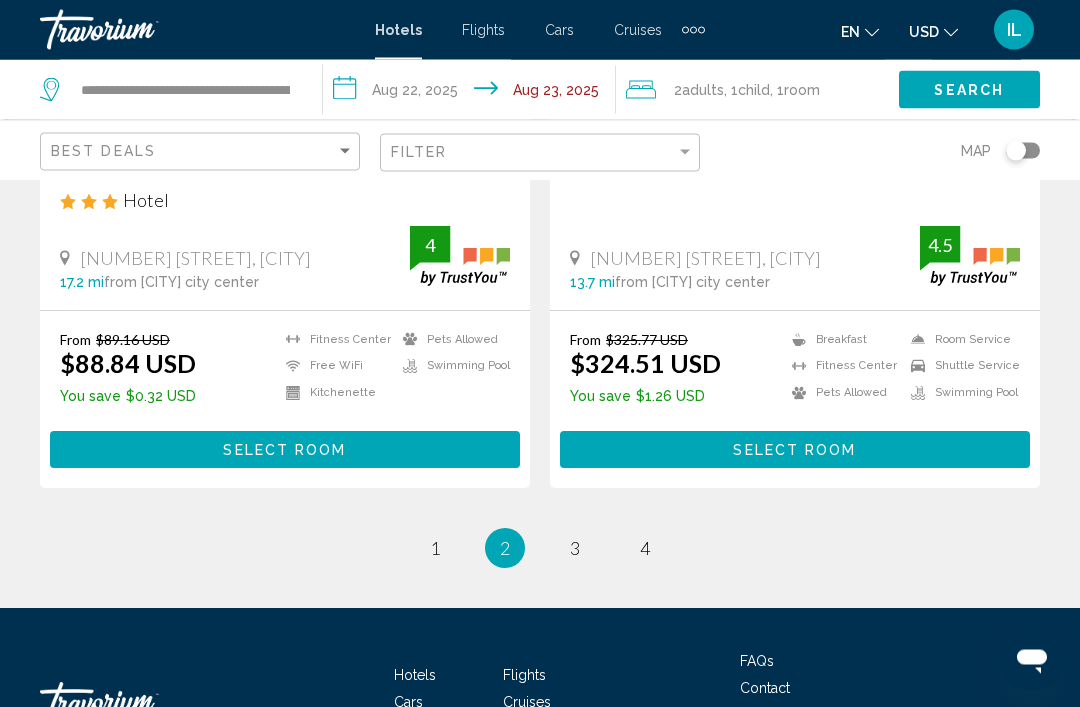 scroll, scrollTop: 4126, scrollLeft: 0, axis: vertical 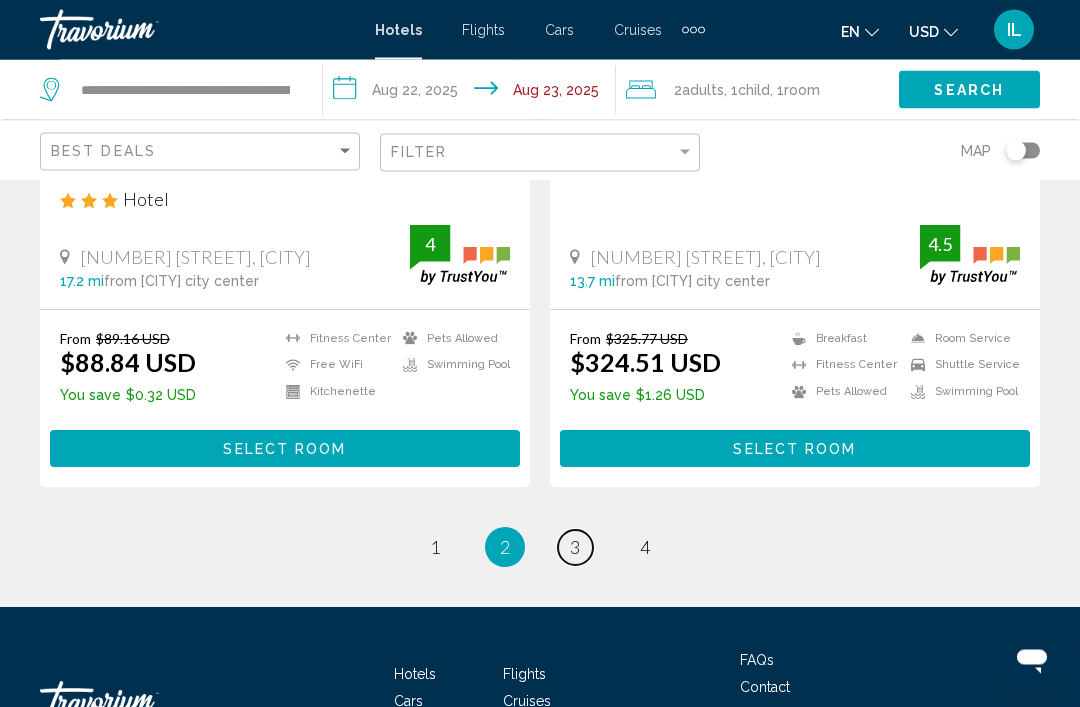click on "page  3" at bounding box center [575, 548] 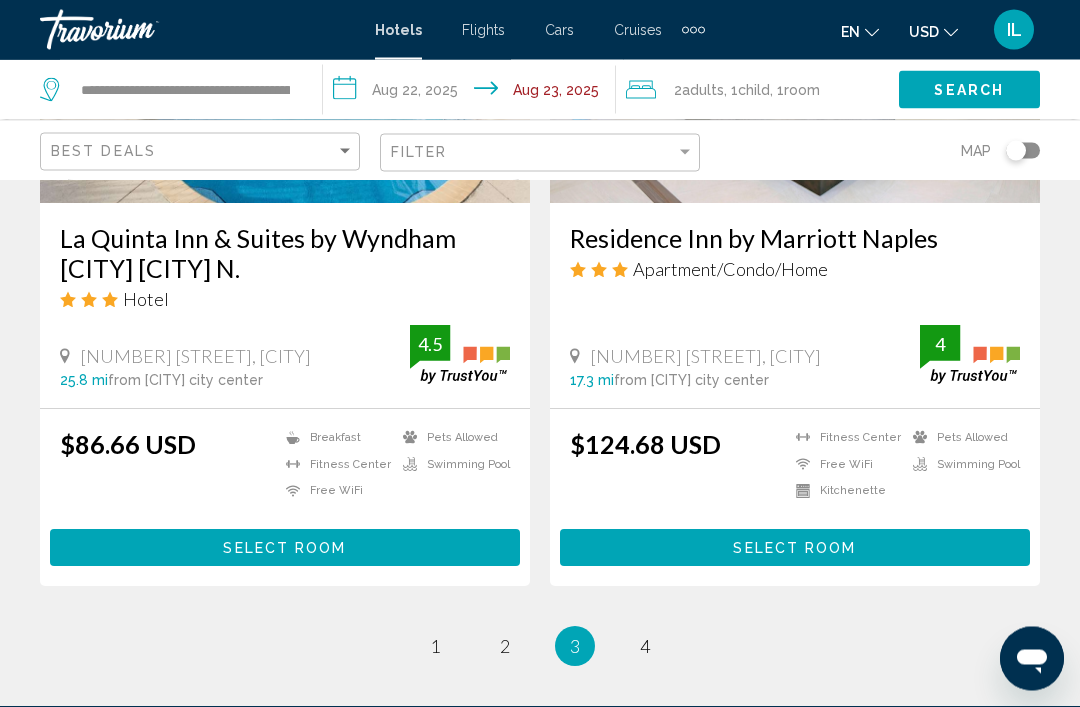 scroll, scrollTop: 3950, scrollLeft: 0, axis: vertical 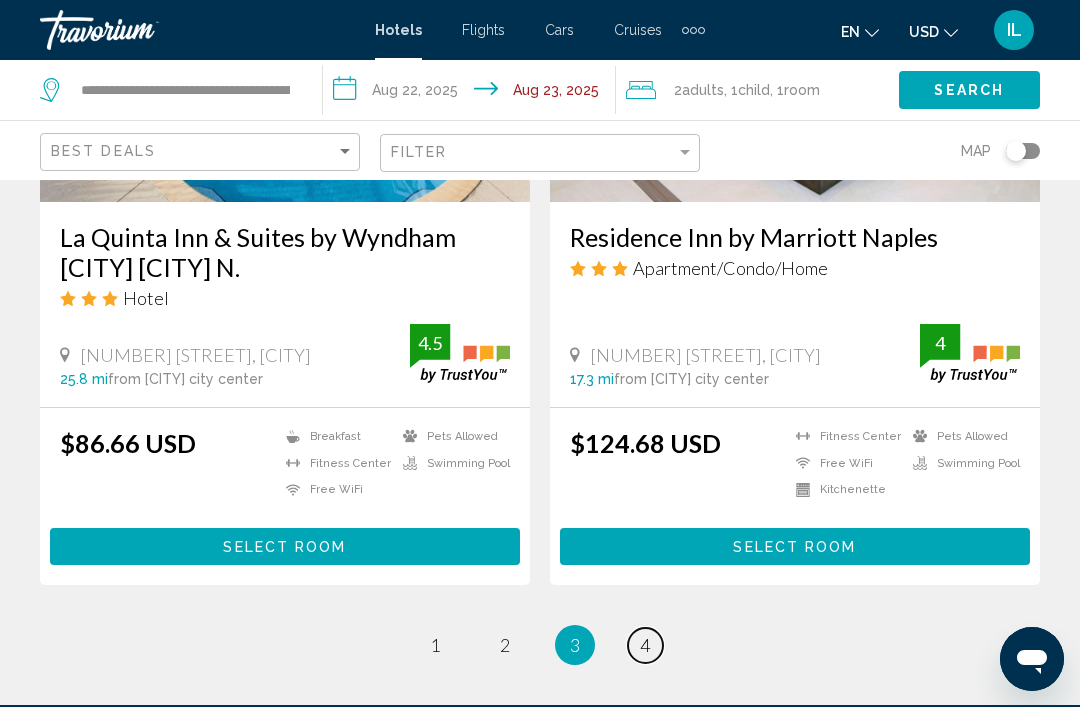 click on "4" at bounding box center (645, 645) 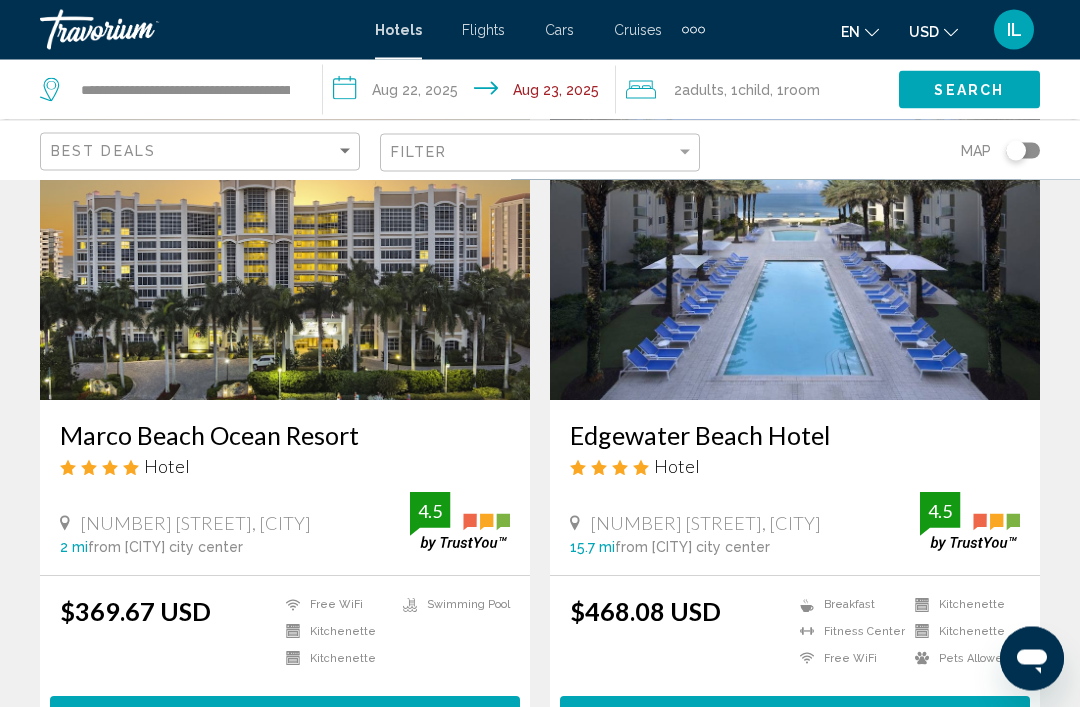 scroll, scrollTop: 191, scrollLeft: 0, axis: vertical 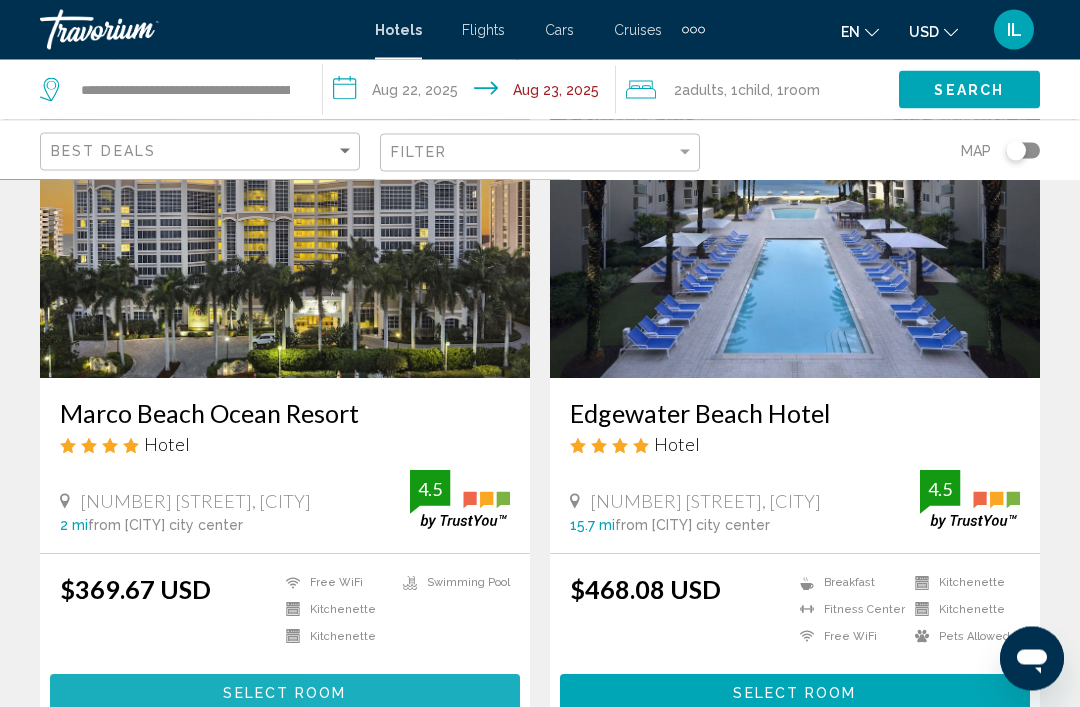 click on "Select Room" at bounding box center [285, 693] 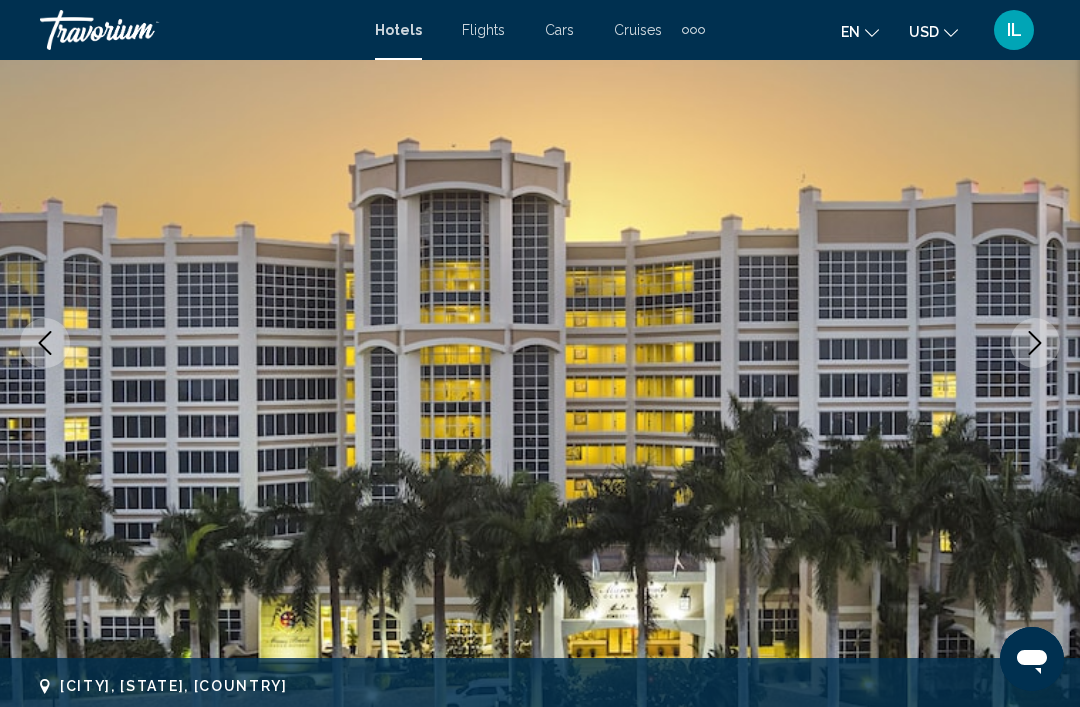 scroll, scrollTop: 0, scrollLeft: 0, axis: both 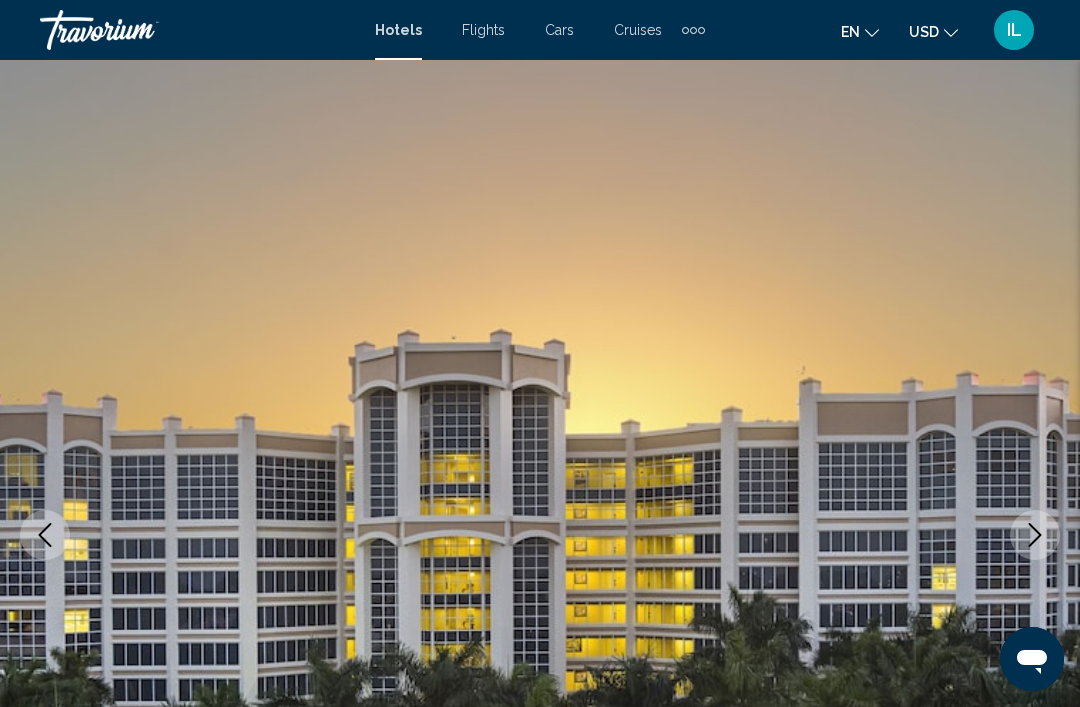 click 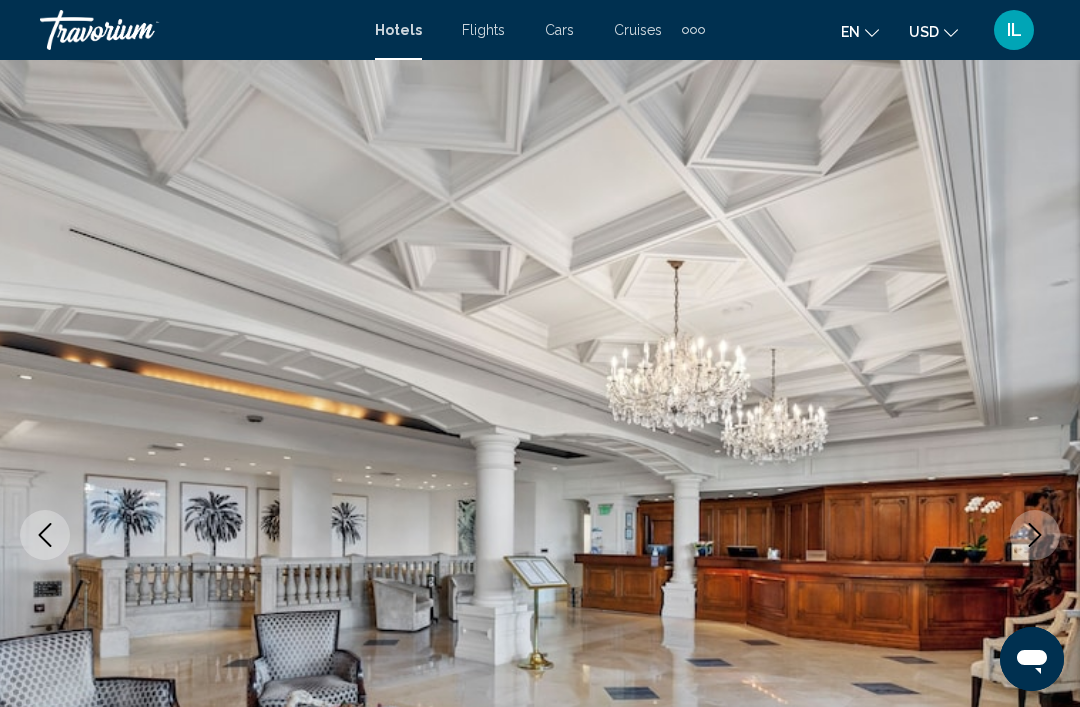 click 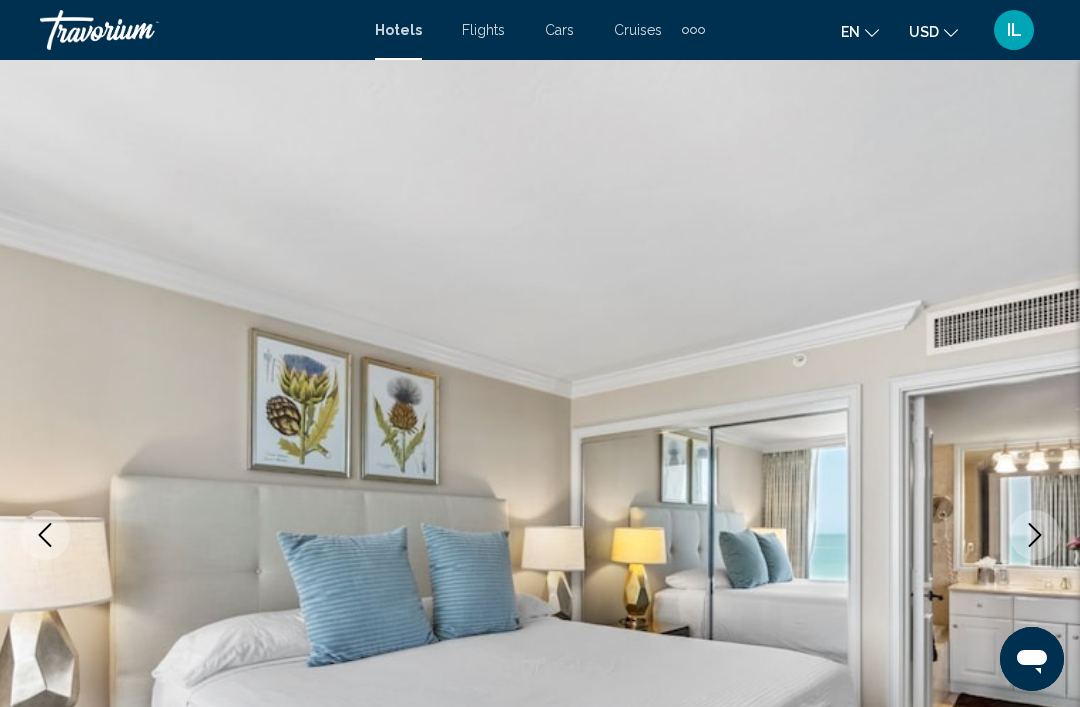 click 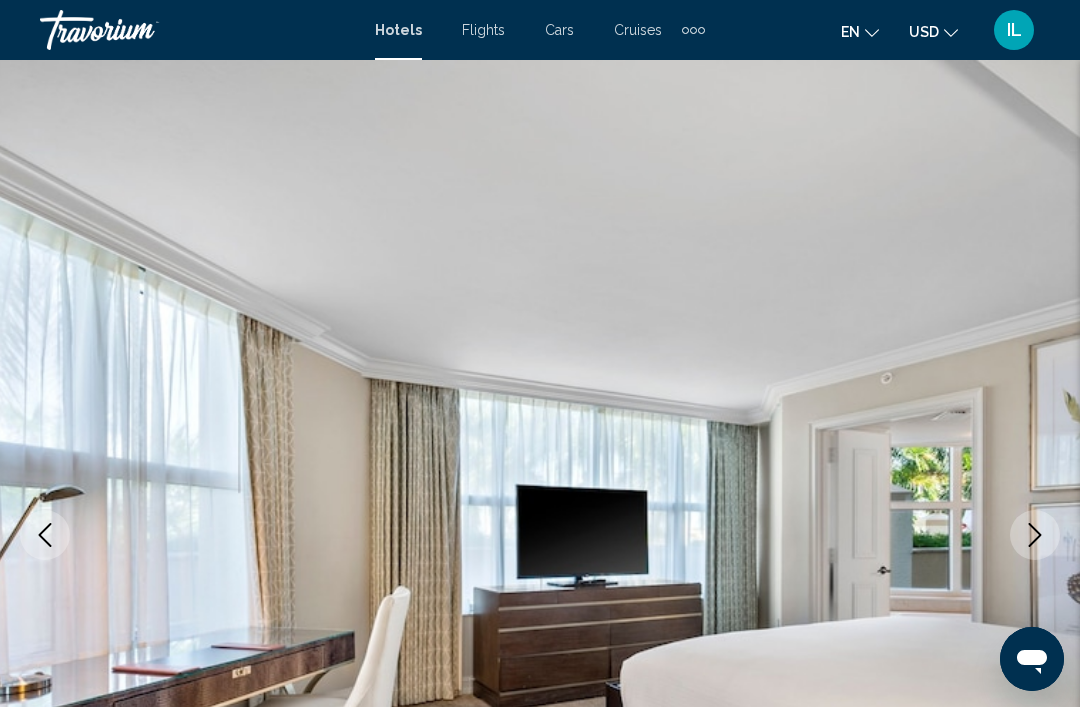 click 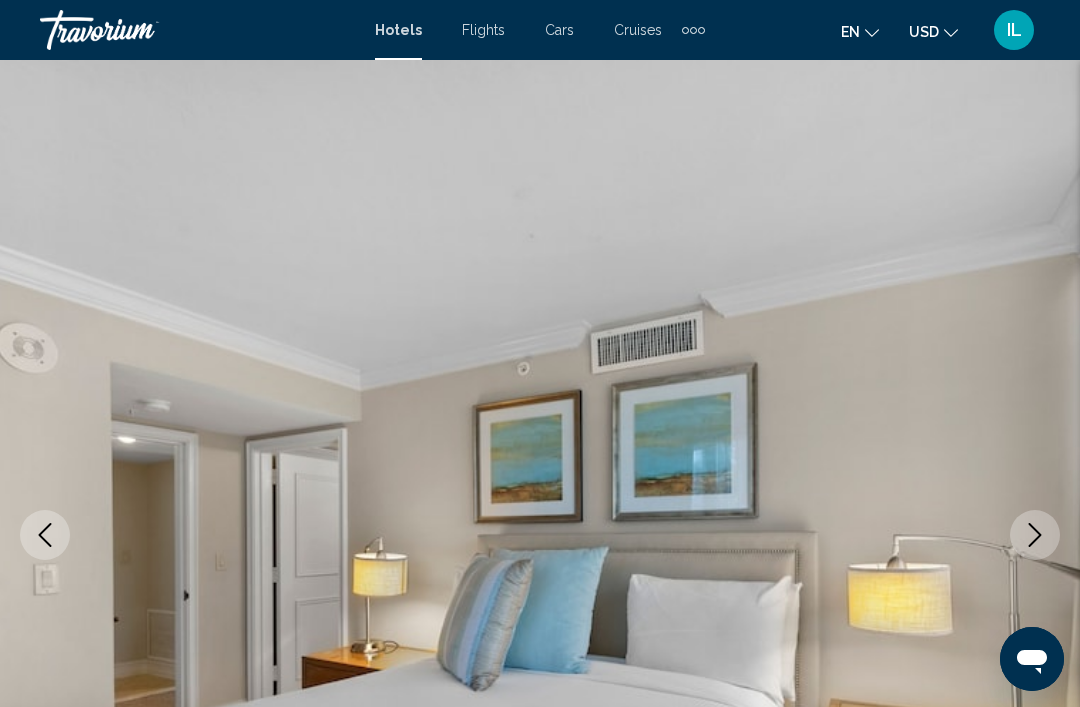 click 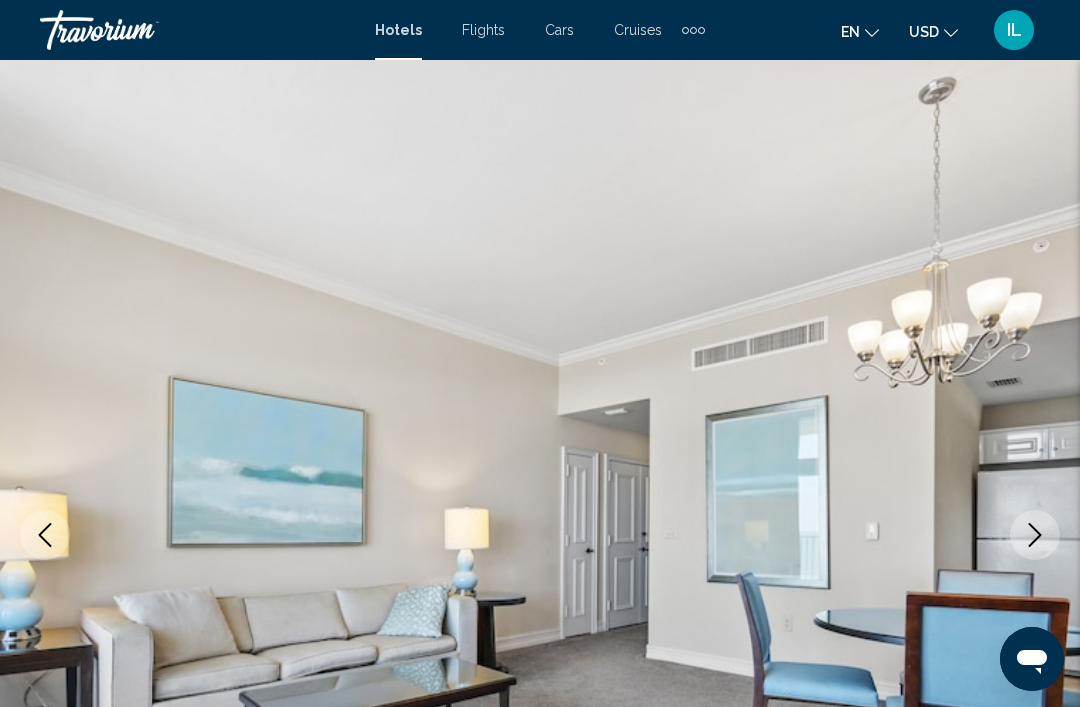 click 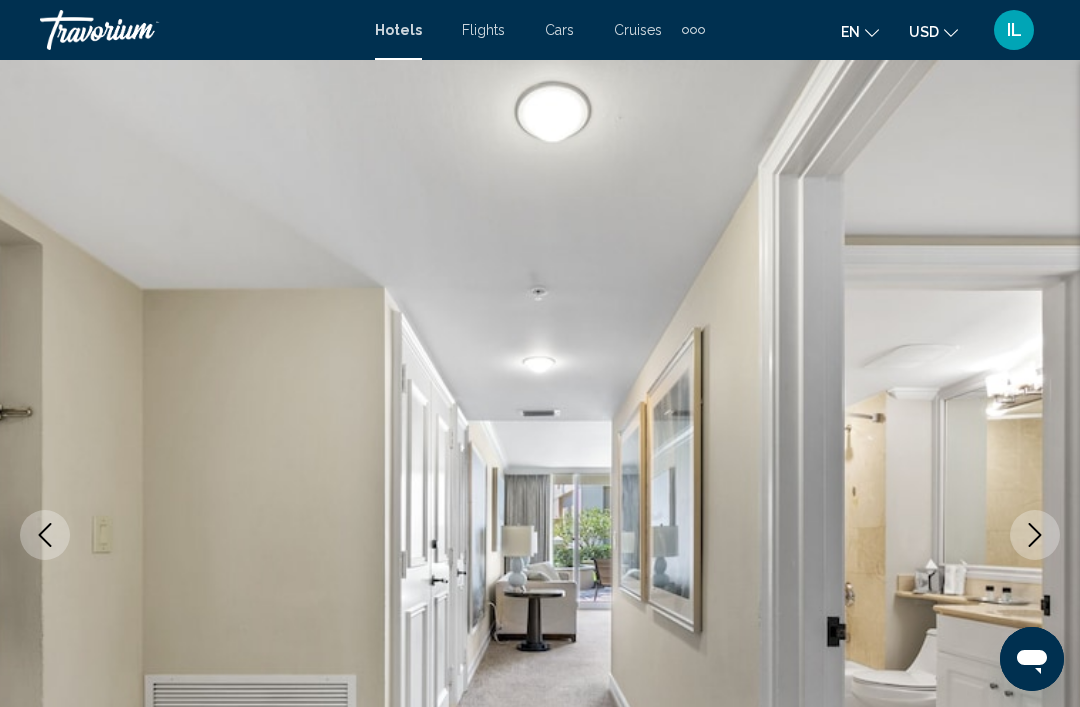 click at bounding box center [1035, 535] 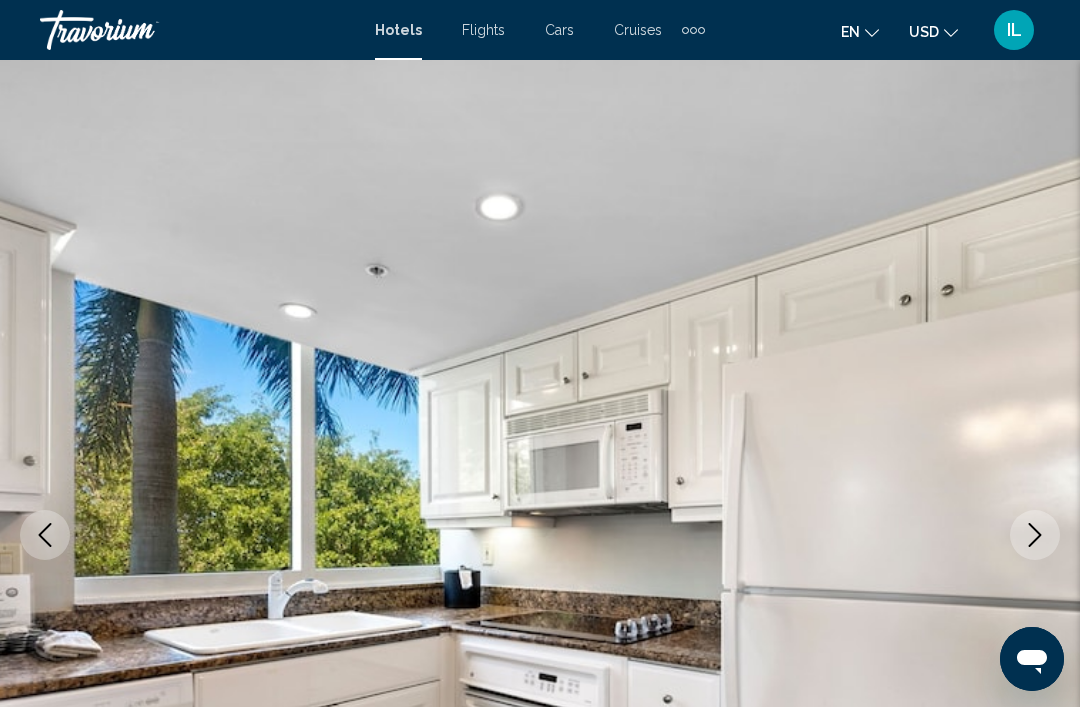 click at bounding box center [1035, 535] 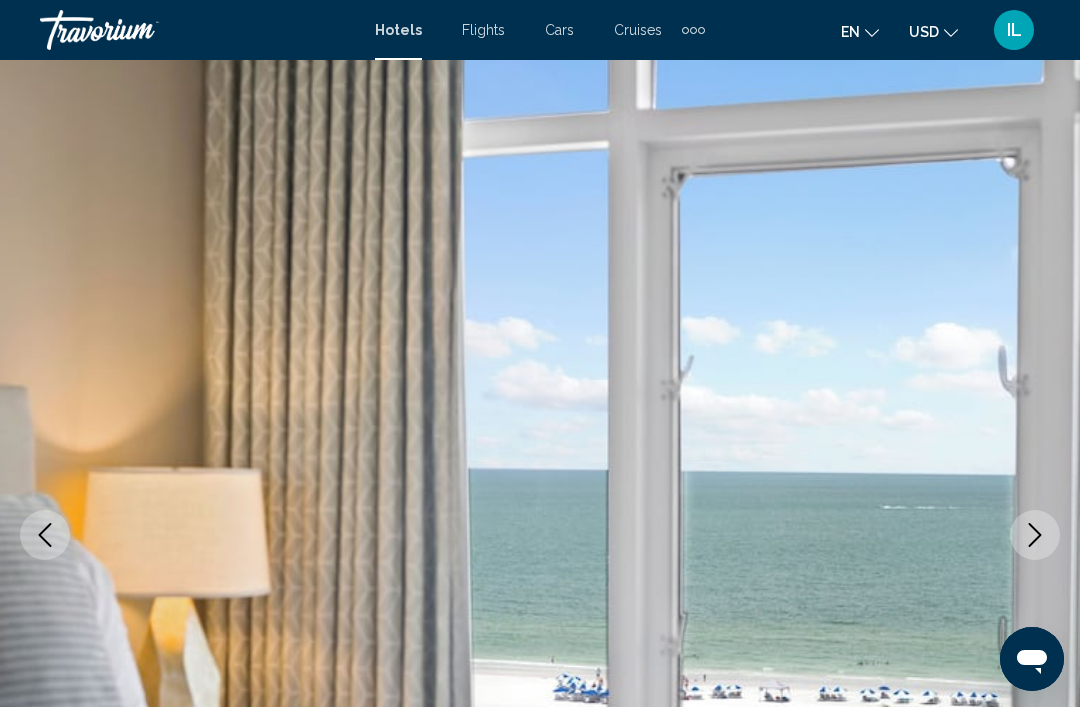 click 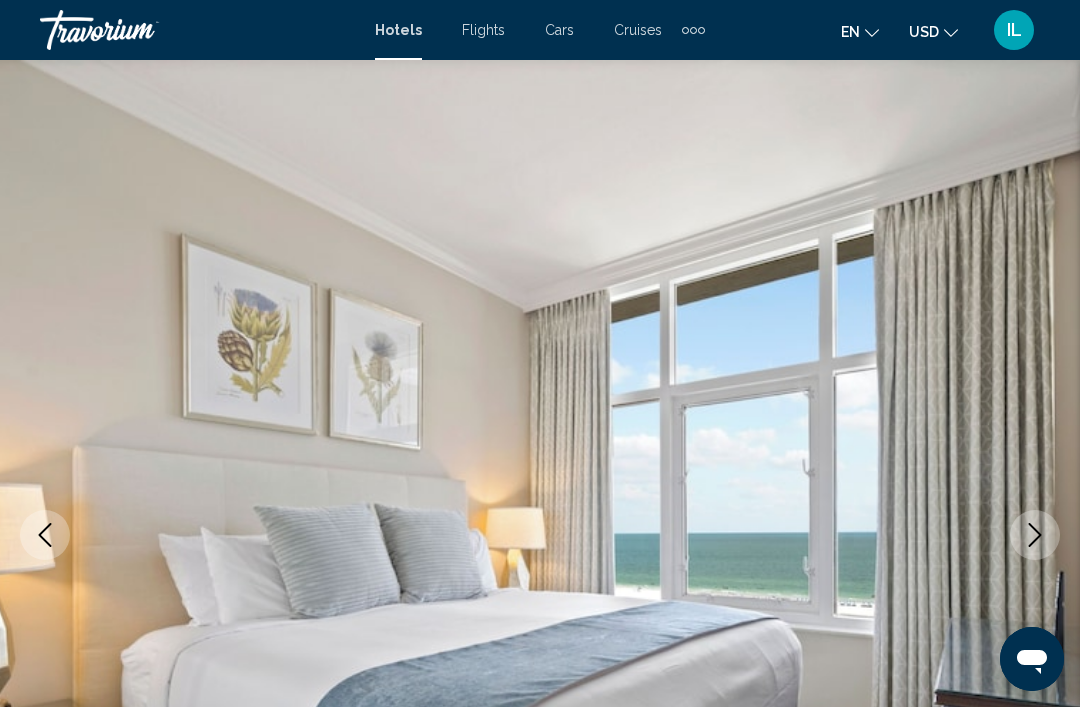 click 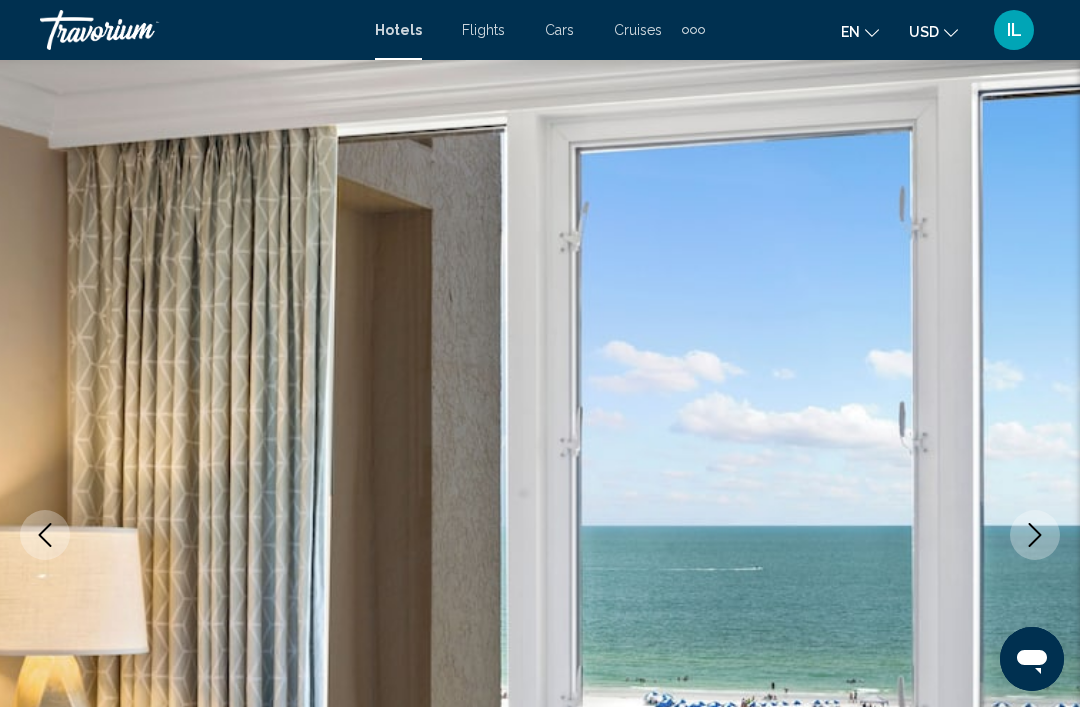 click 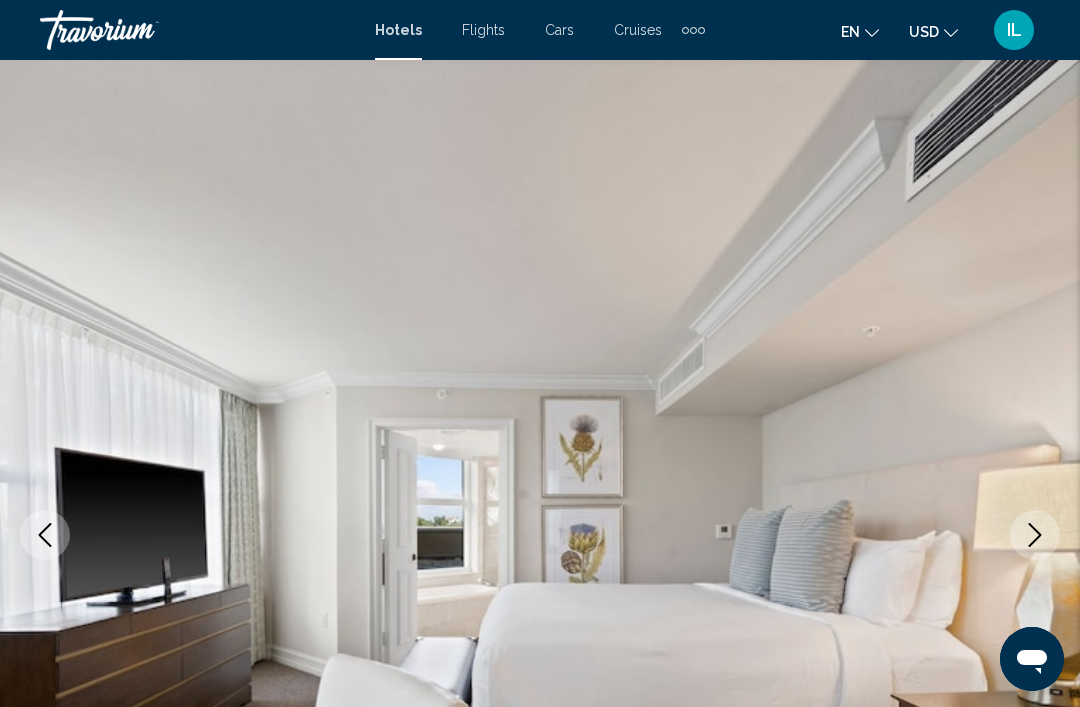 click at bounding box center (1035, 535) 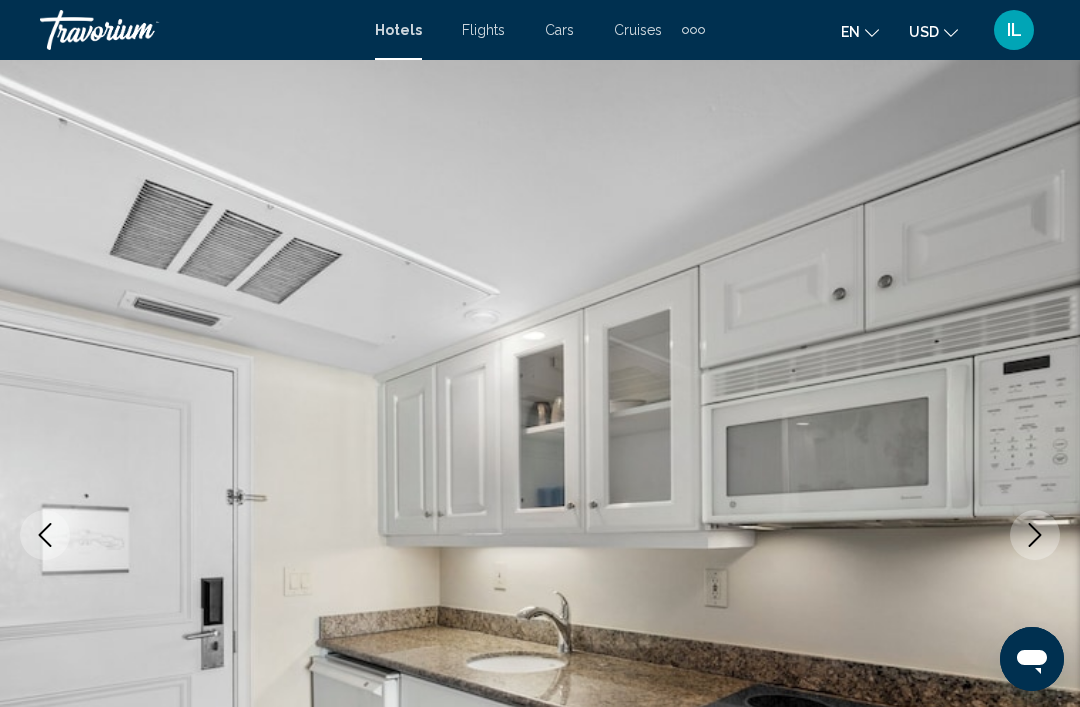 click 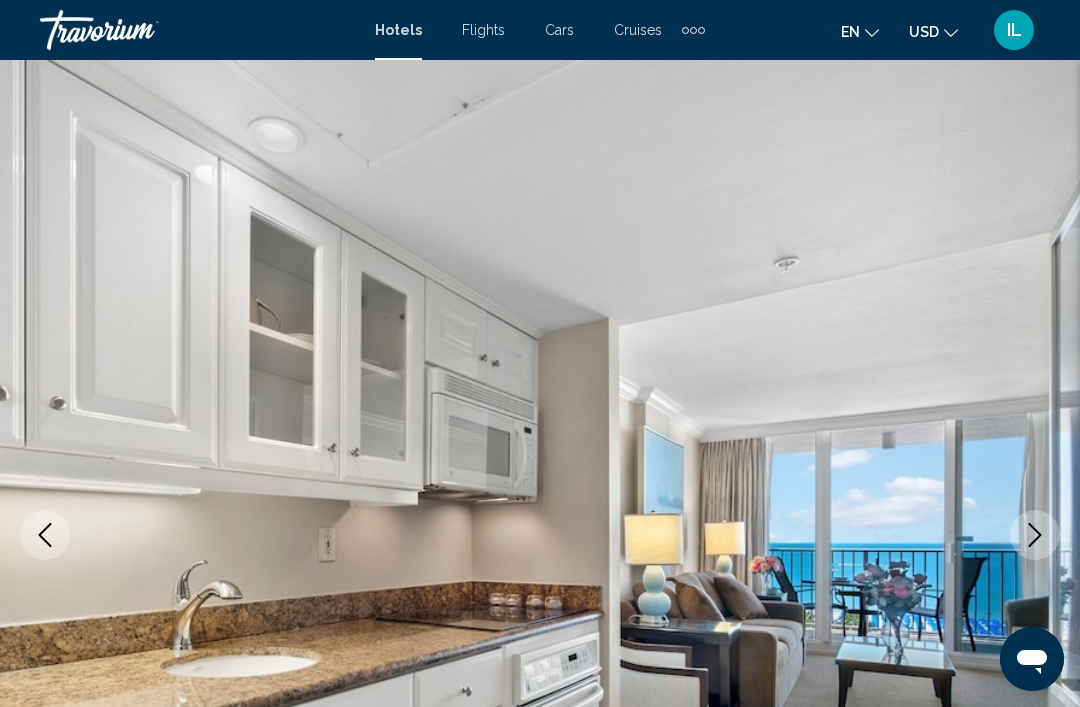 click 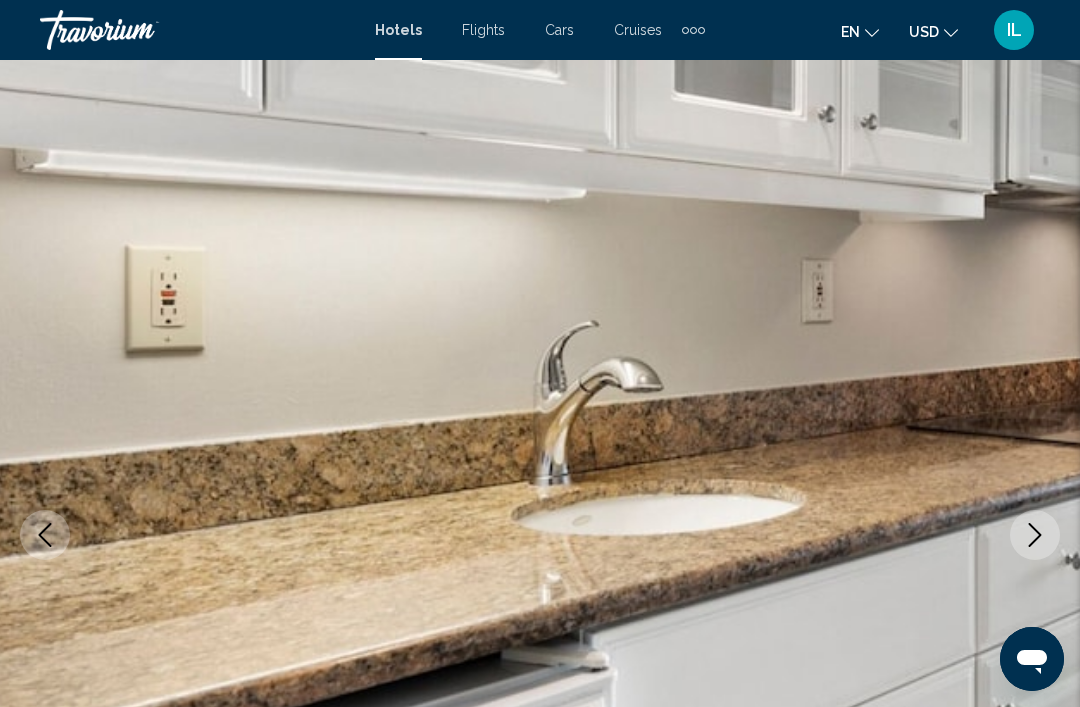 click 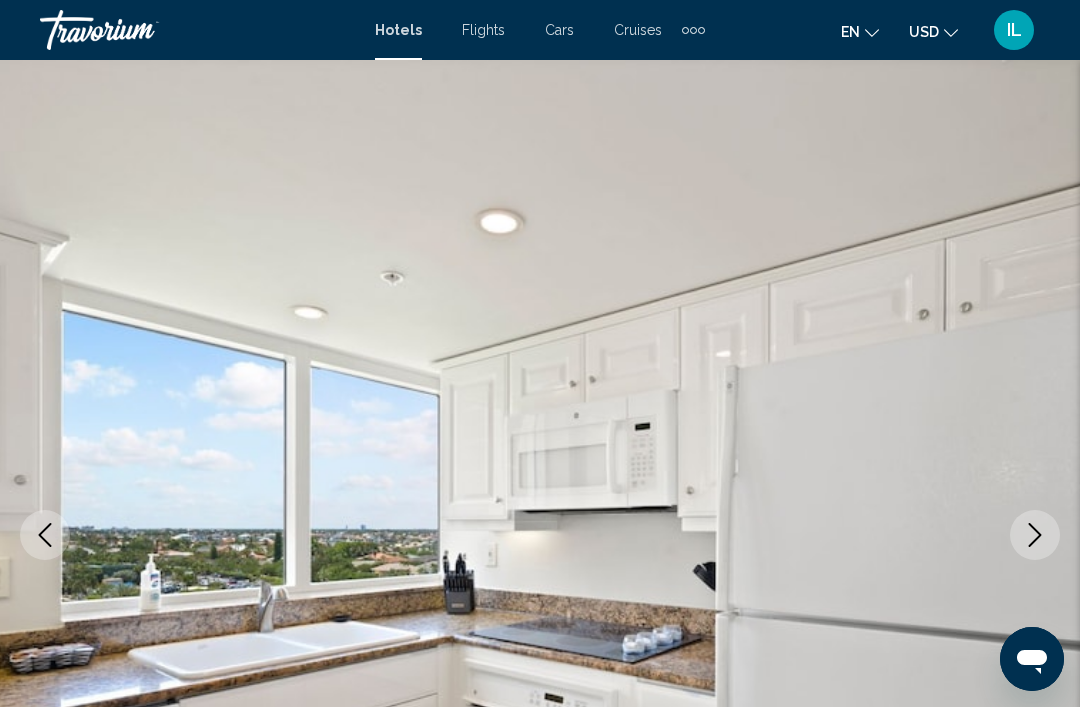 click at bounding box center (540, 535) 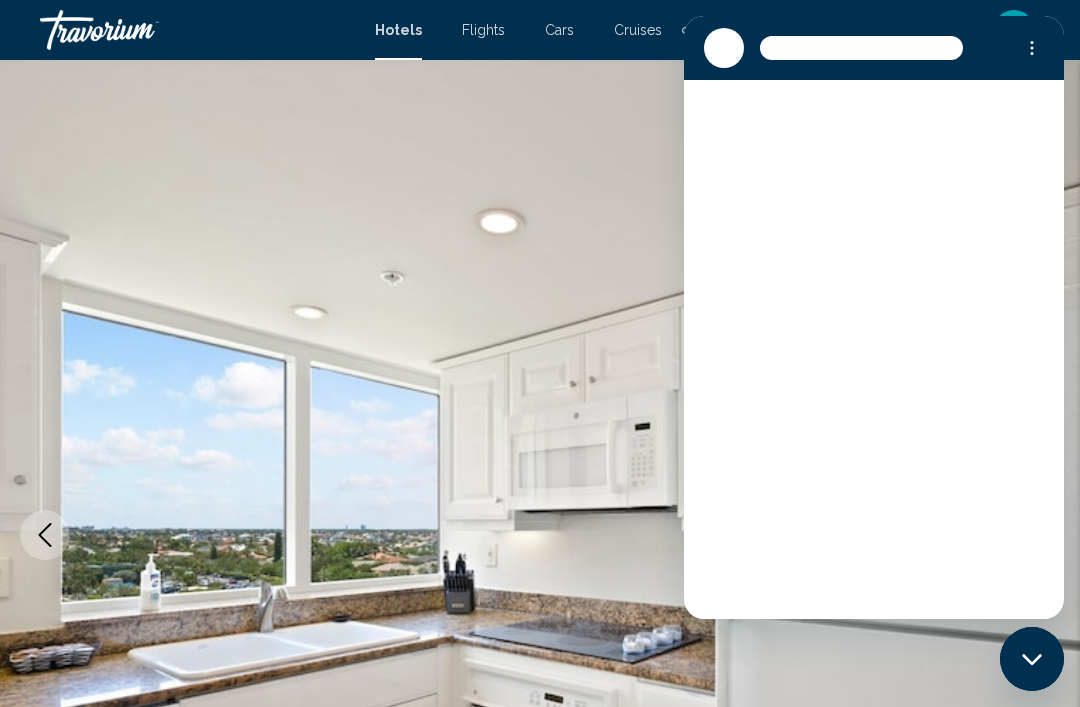 scroll, scrollTop: 0, scrollLeft: 0, axis: both 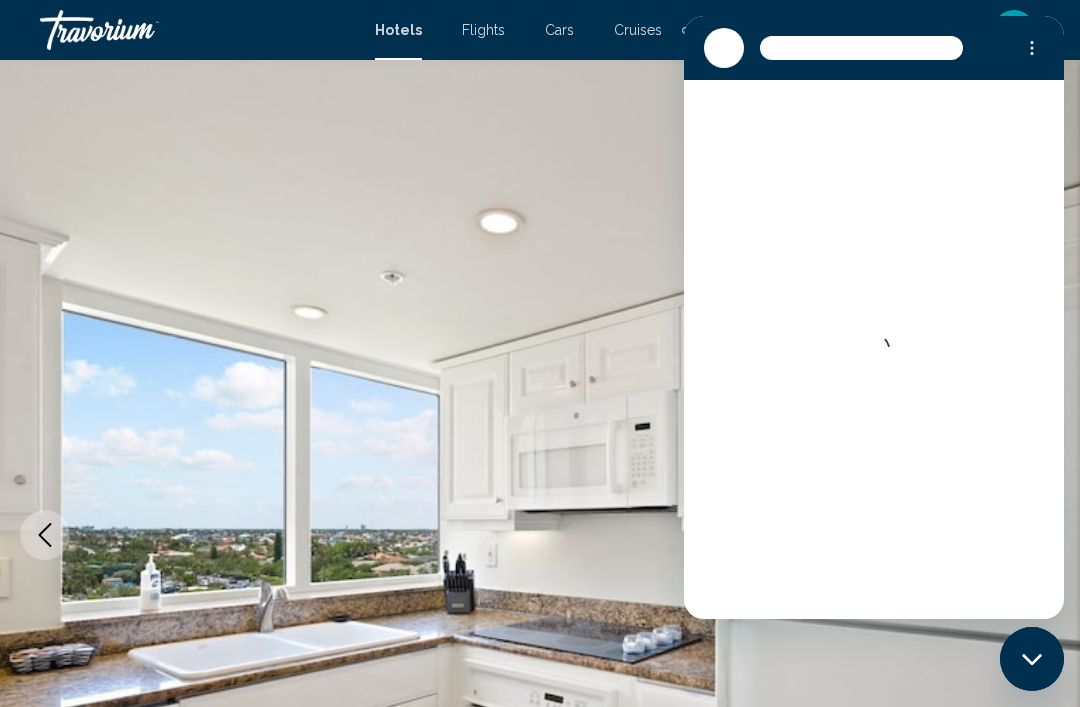 click at bounding box center (540, 535) 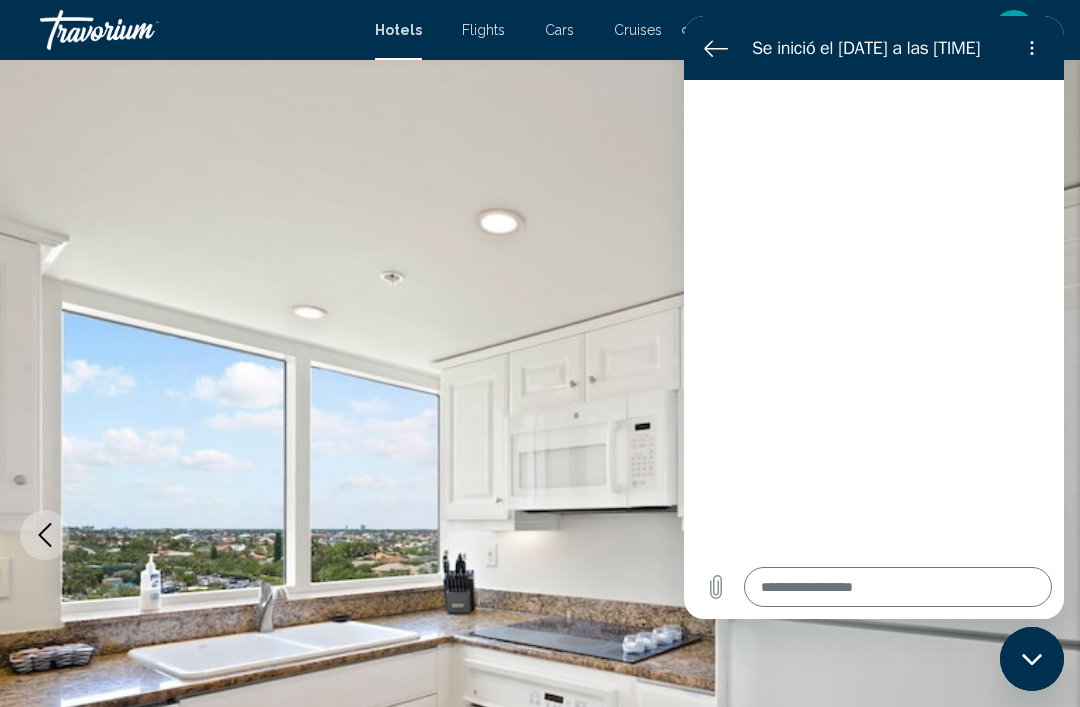 type on "*" 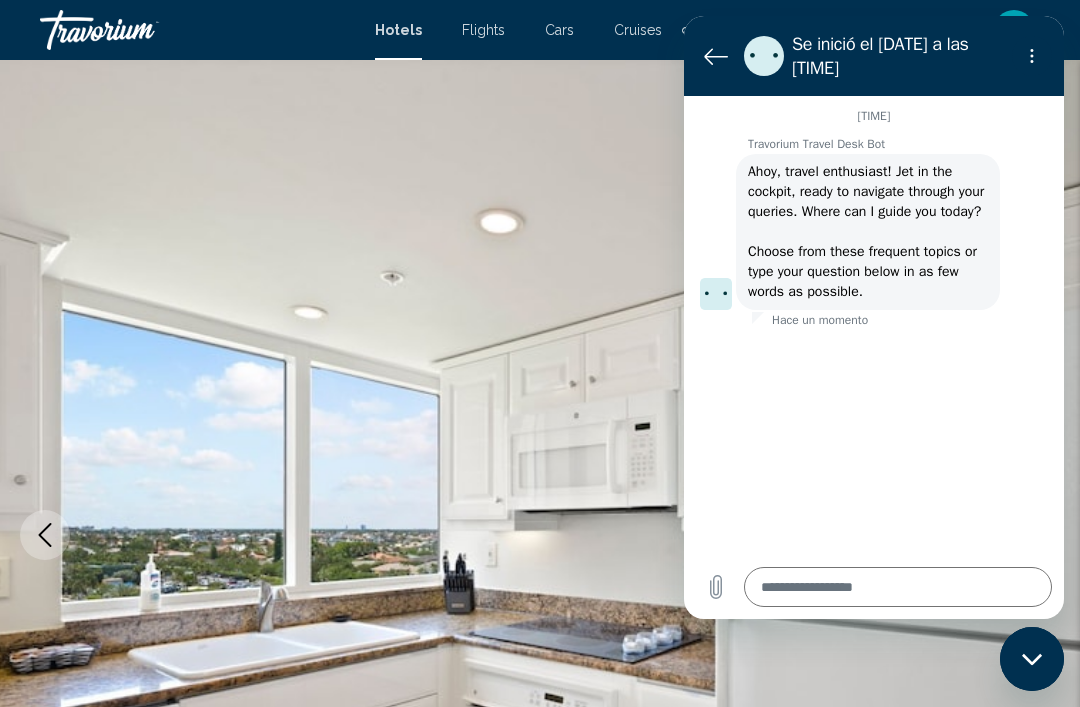 click at bounding box center [540, 535] 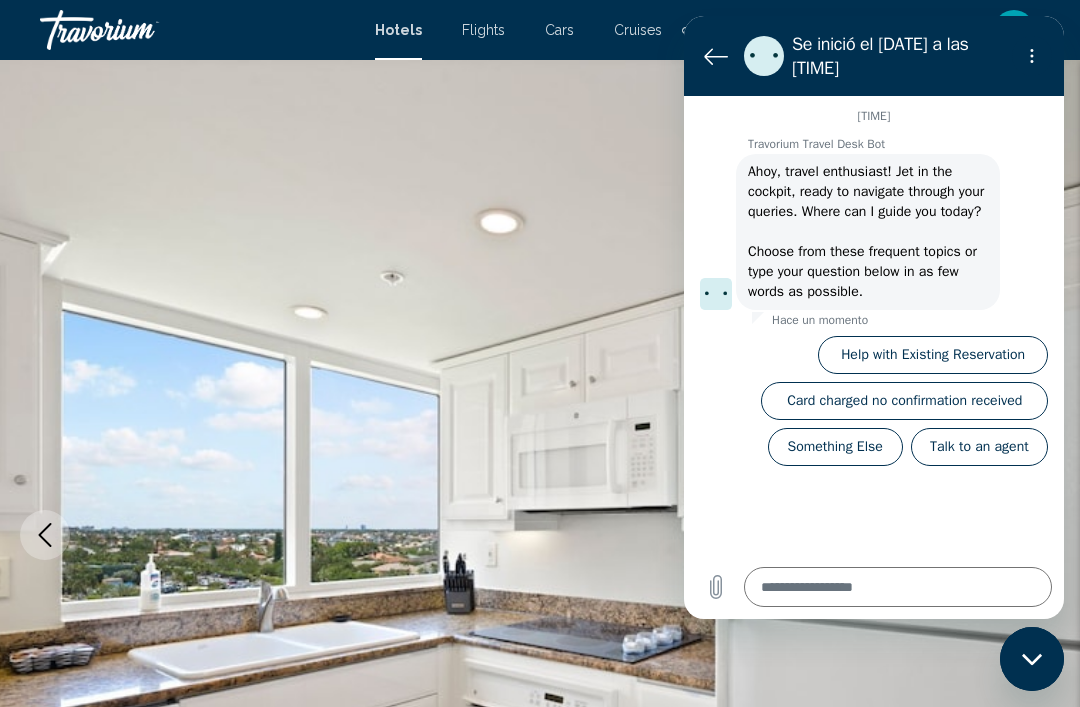 click at bounding box center [716, 56] 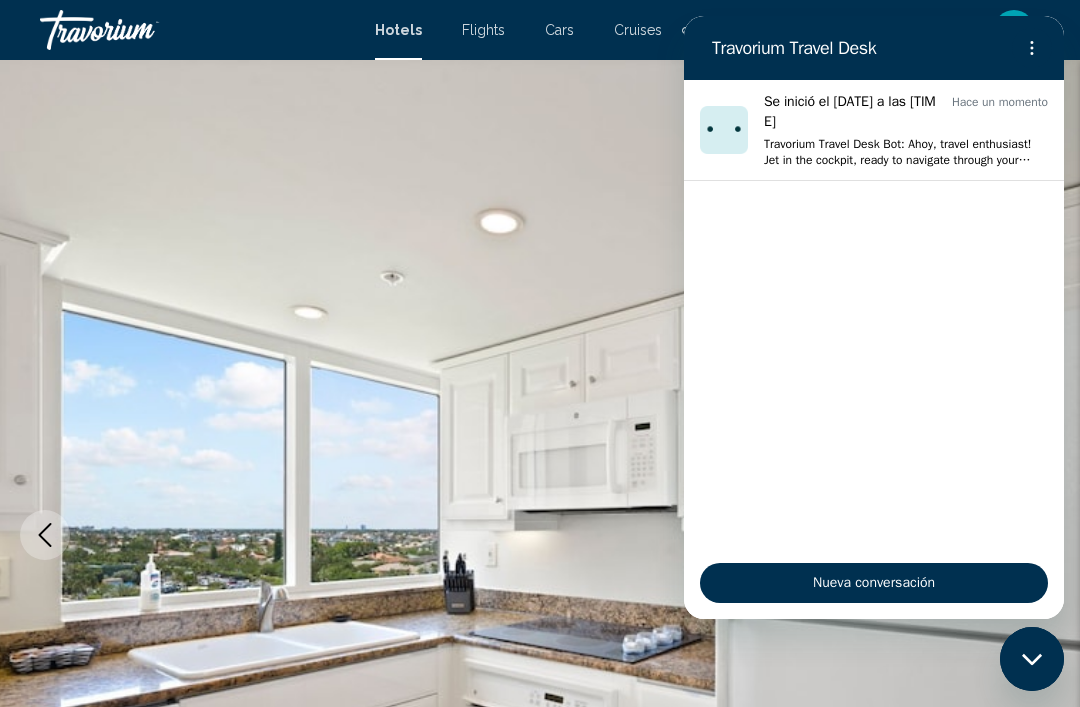click at bounding box center (540, 535) 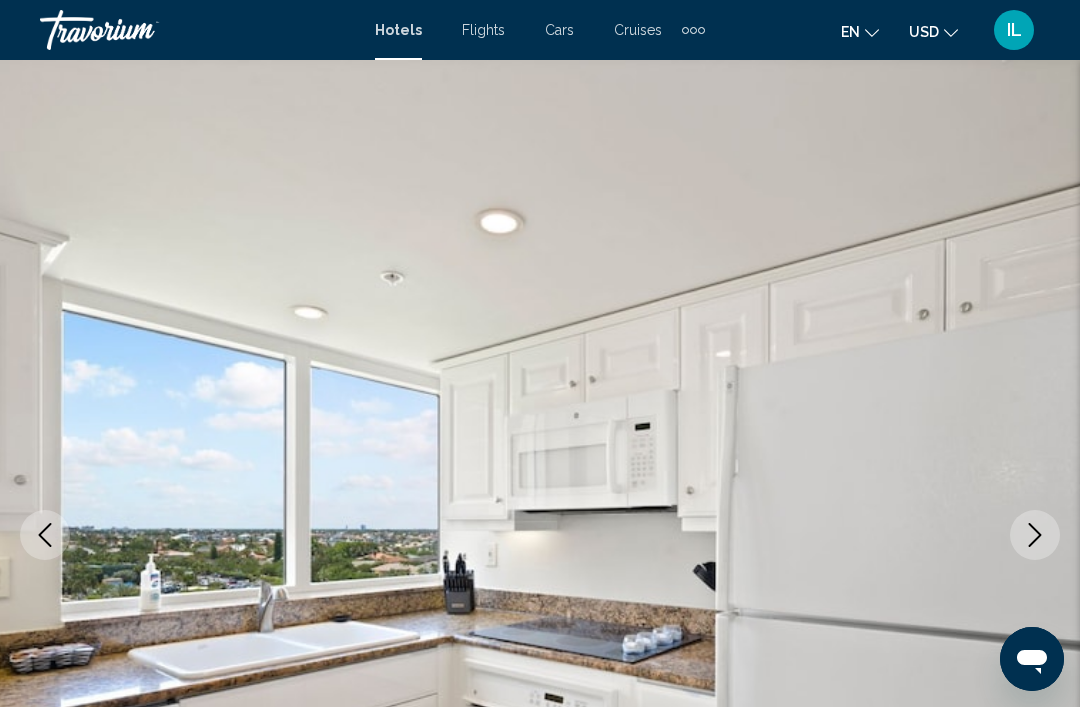 click 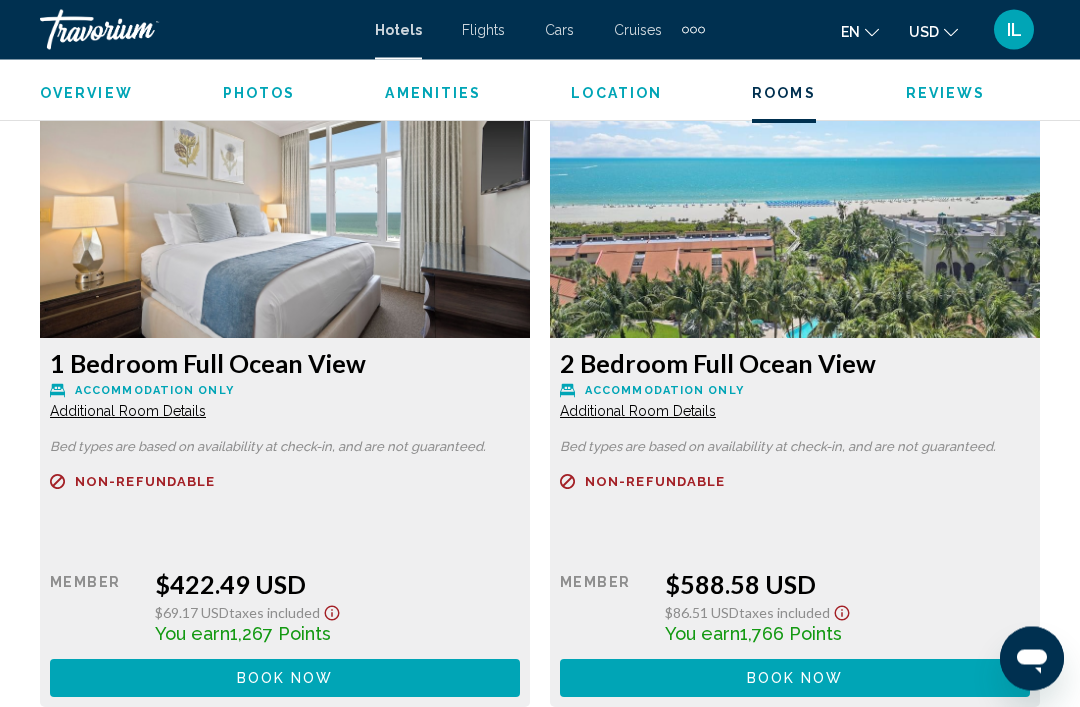 scroll, scrollTop: 3762, scrollLeft: 0, axis: vertical 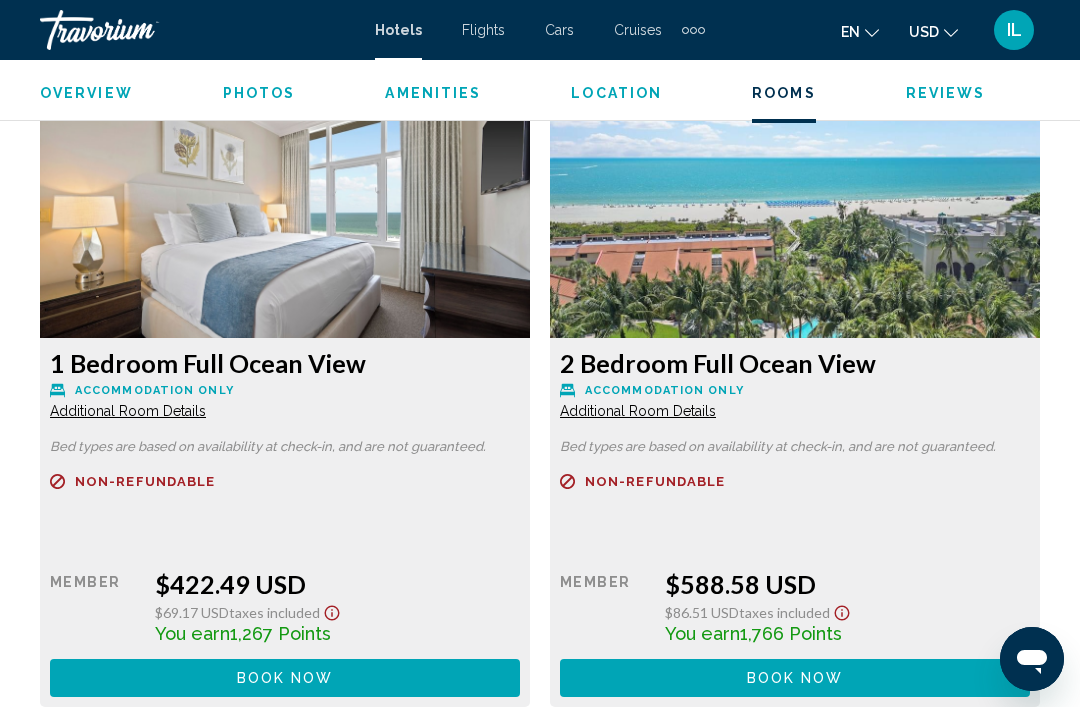 click on "Book now" at bounding box center (285, 40) 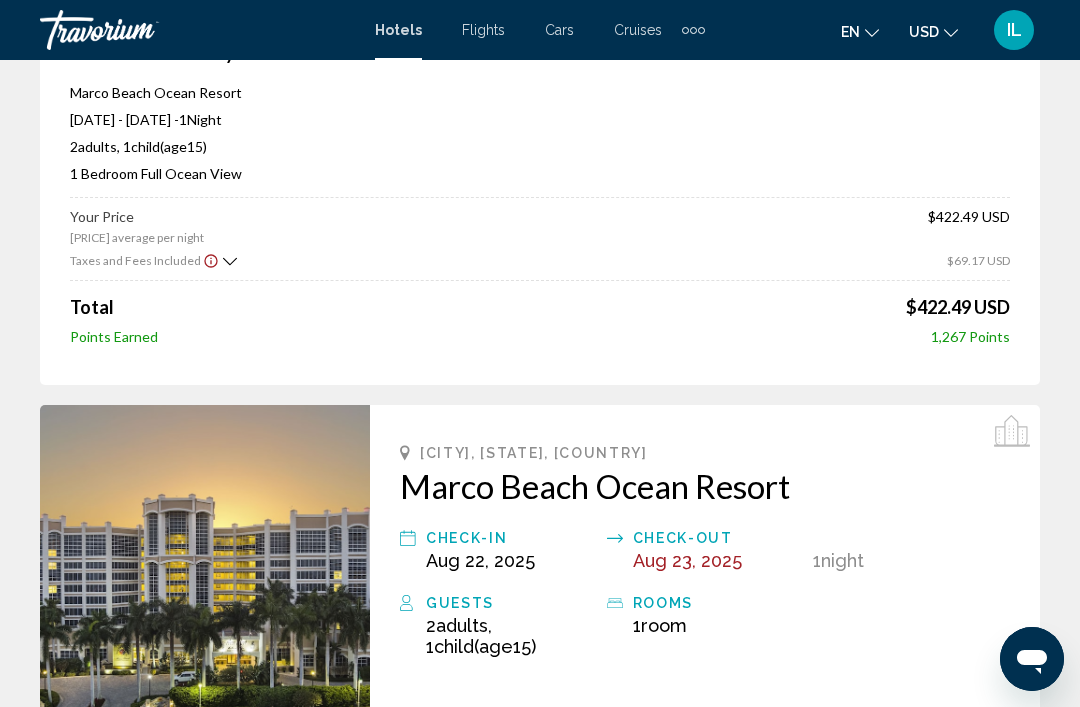 scroll, scrollTop: 156, scrollLeft: 0, axis: vertical 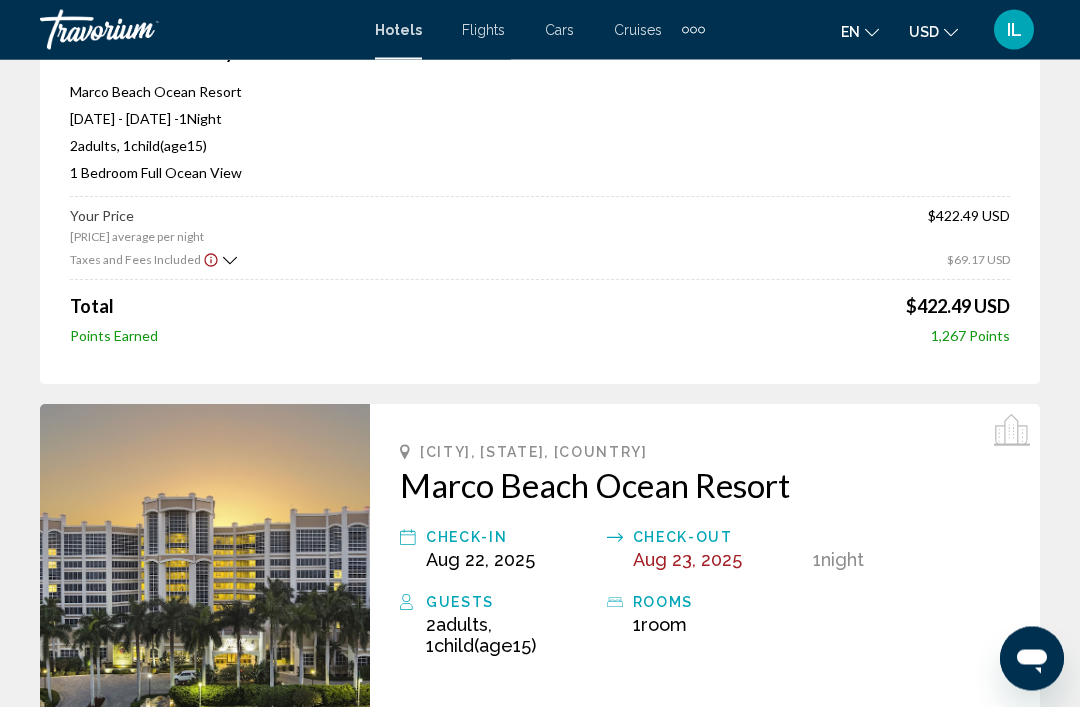click on "Aug 23, 2025" at bounding box center (687, 560) 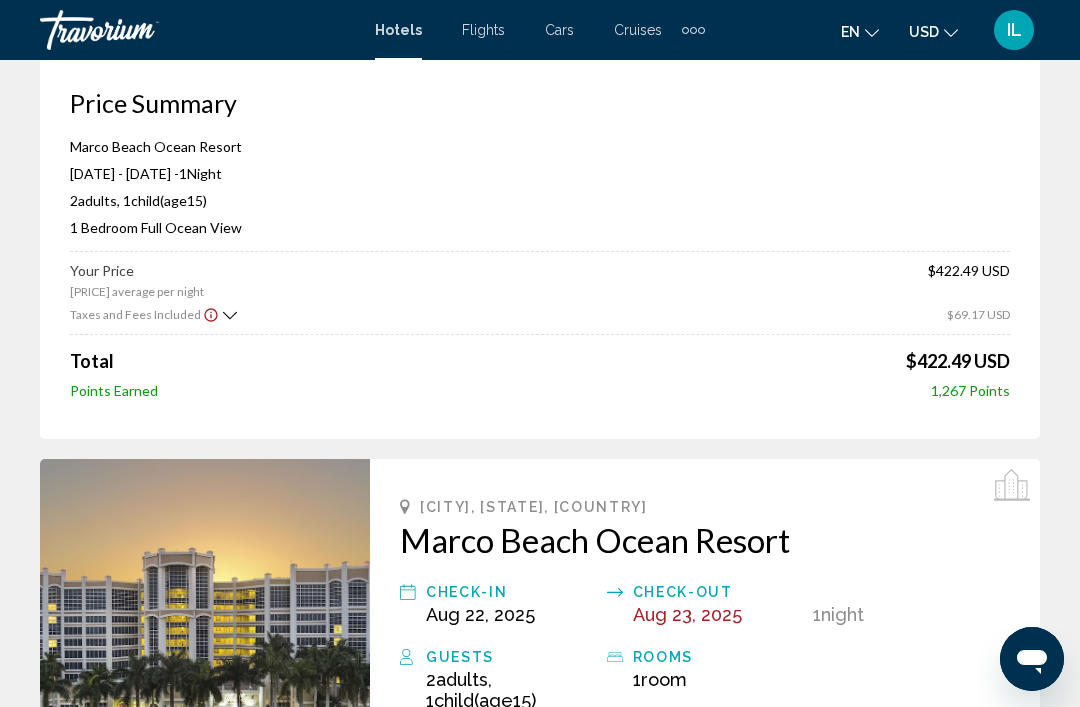 scroll, scrollTop: 0, scrollLeft: 0, axis: both 